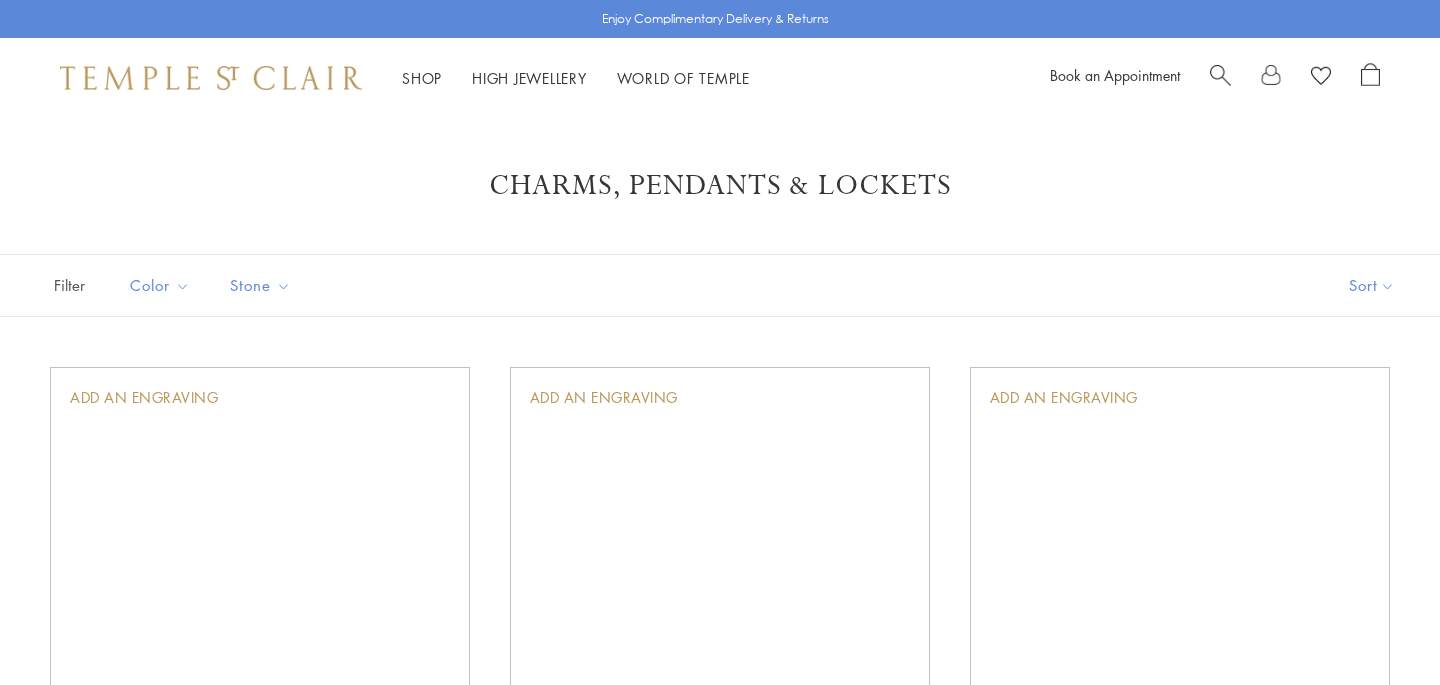 scroll, scrollTop: 0, scrollLeft: 0, axis: both 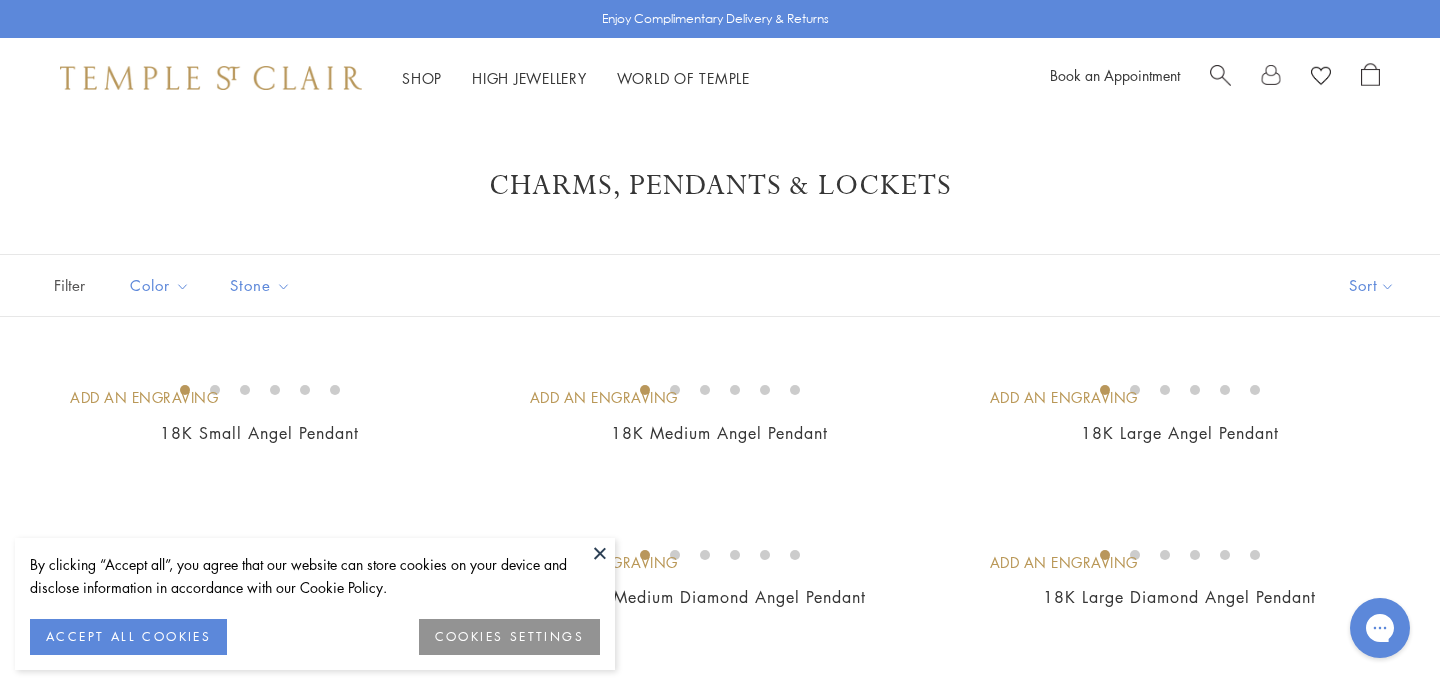 click on "Filter" at bounding box center [50, 285] 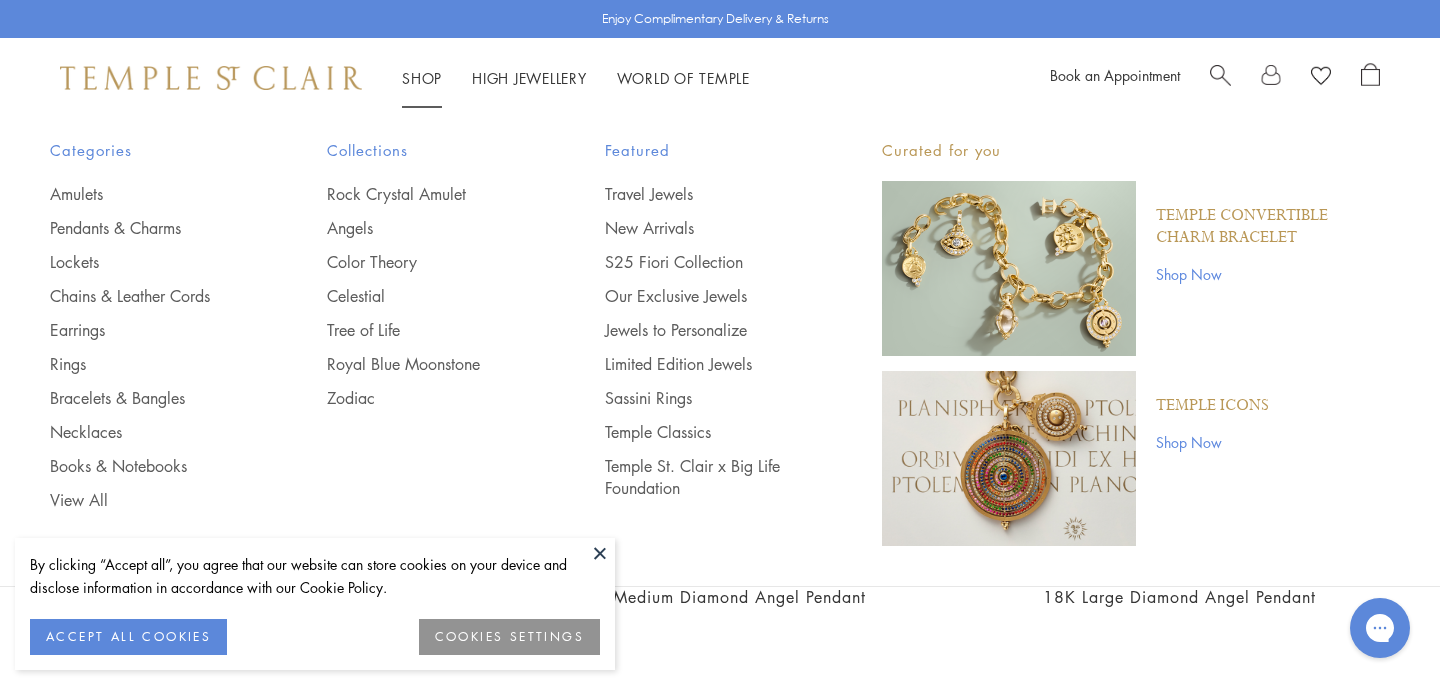 click on "Shop Shop" at bounding box center (422, 78) 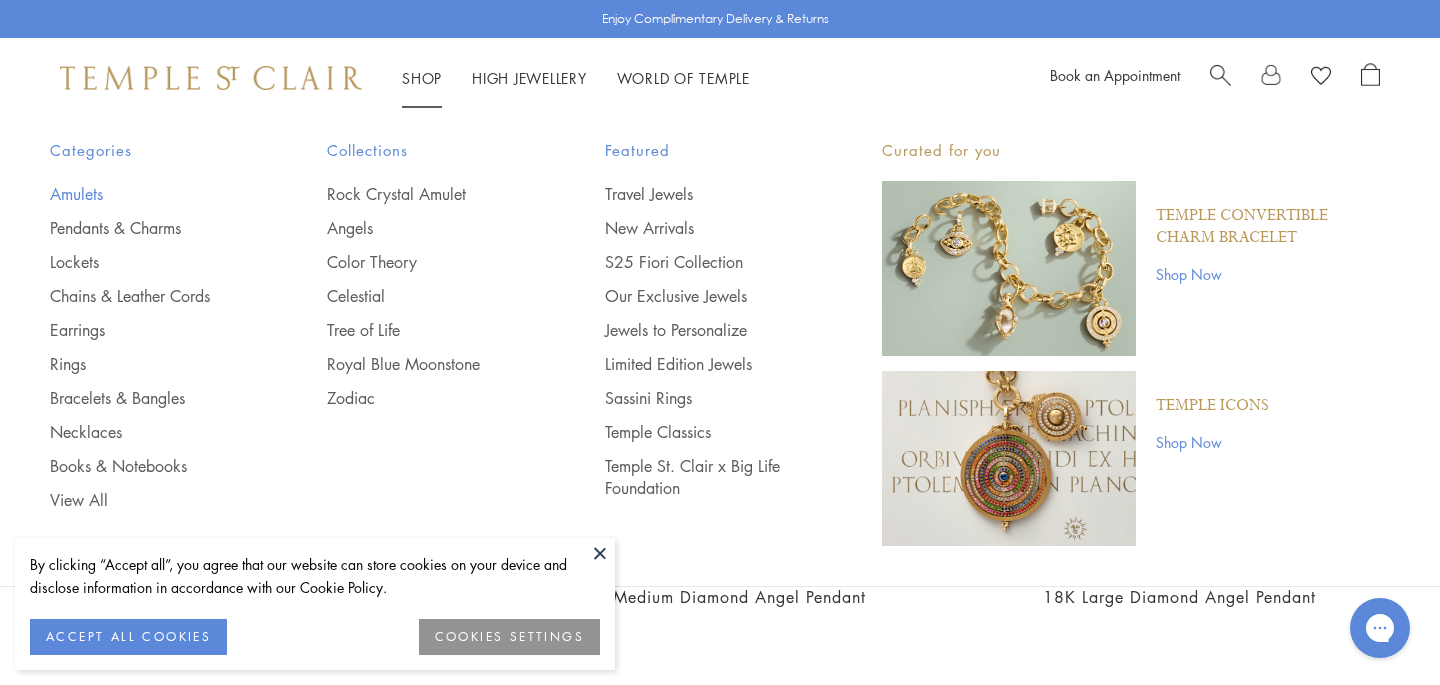 click on "Amulets" at bounding box center (148, 194) 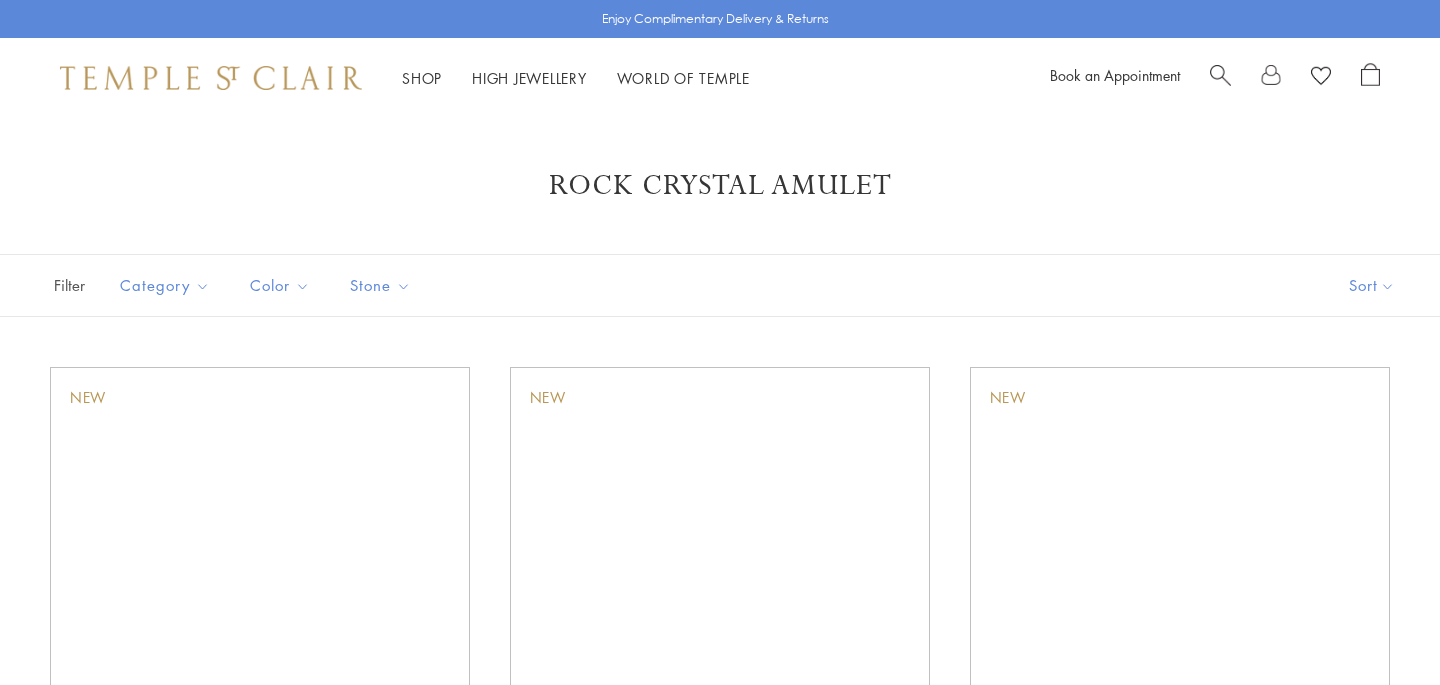 scroll, scrollTop: 0, scrollLeft: 0, axis: both 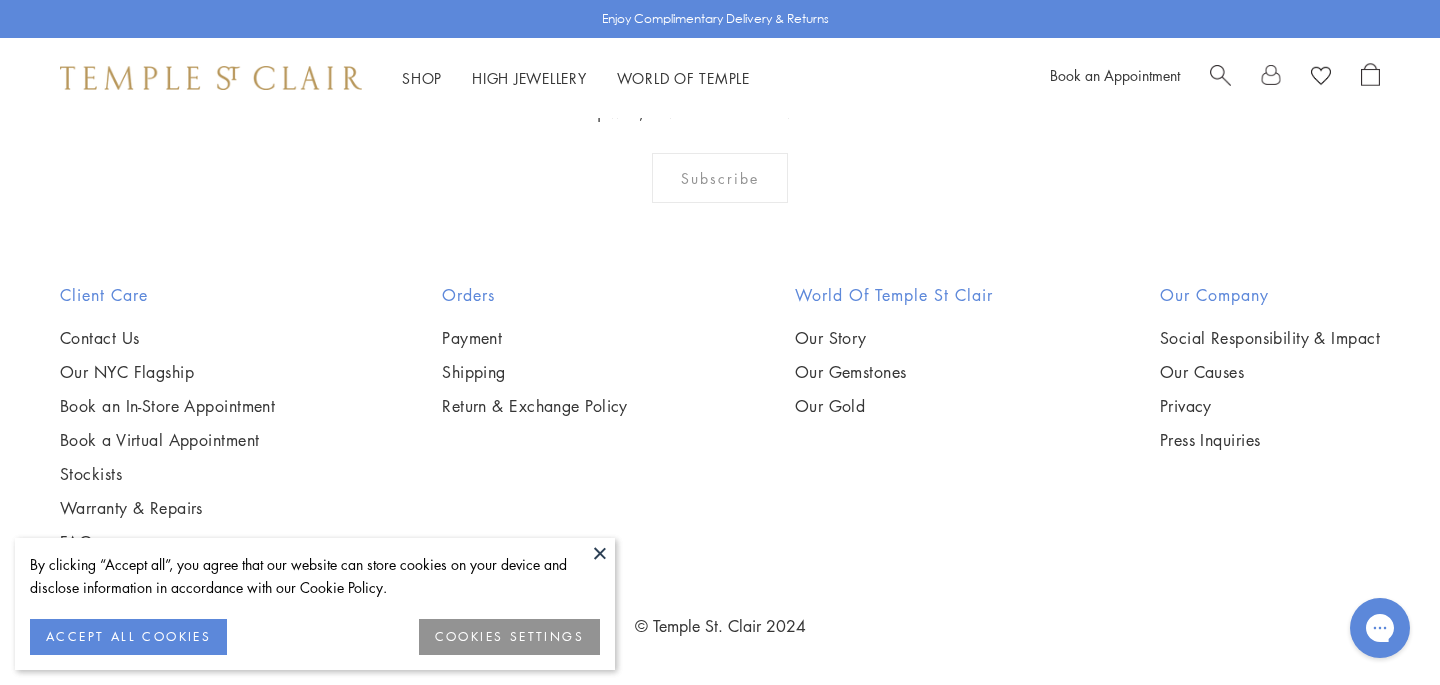 click at bounding box center [0, 0] 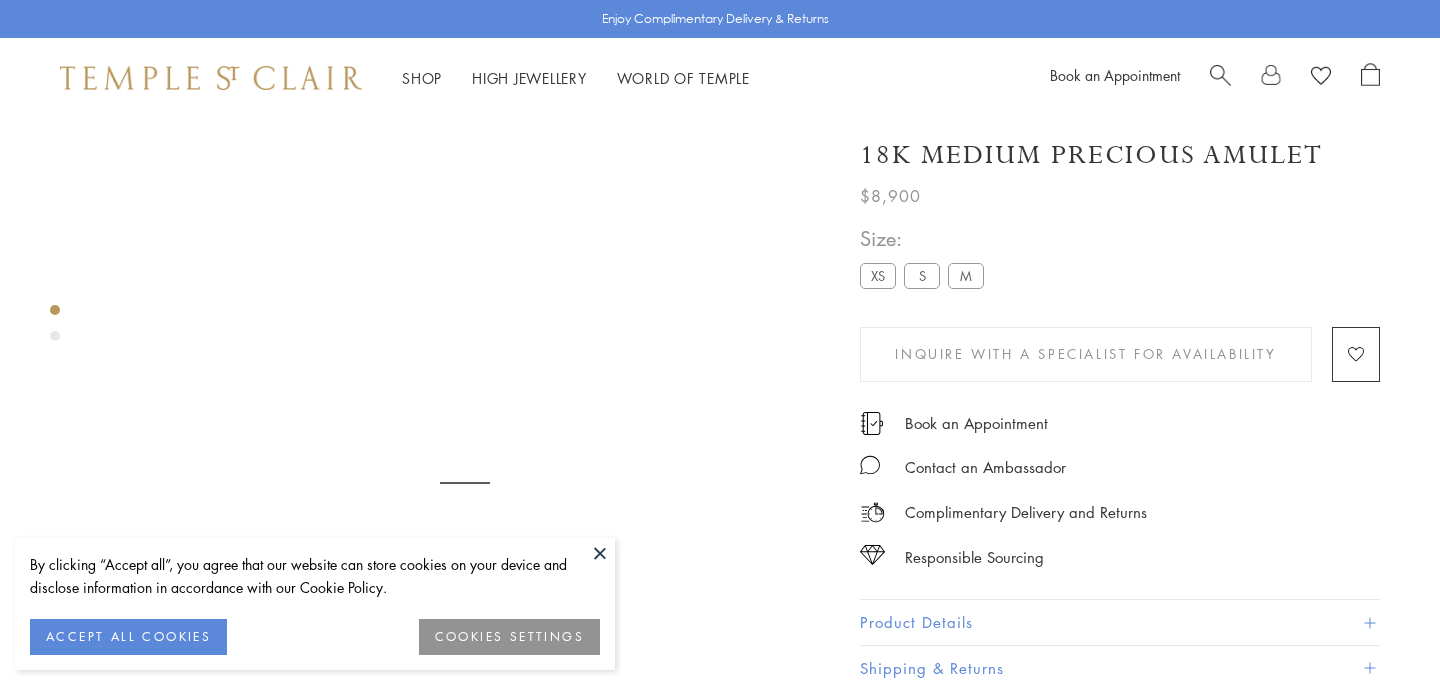 scroll, scrollTop: 118, scrollLeft: 0, axis: vertical 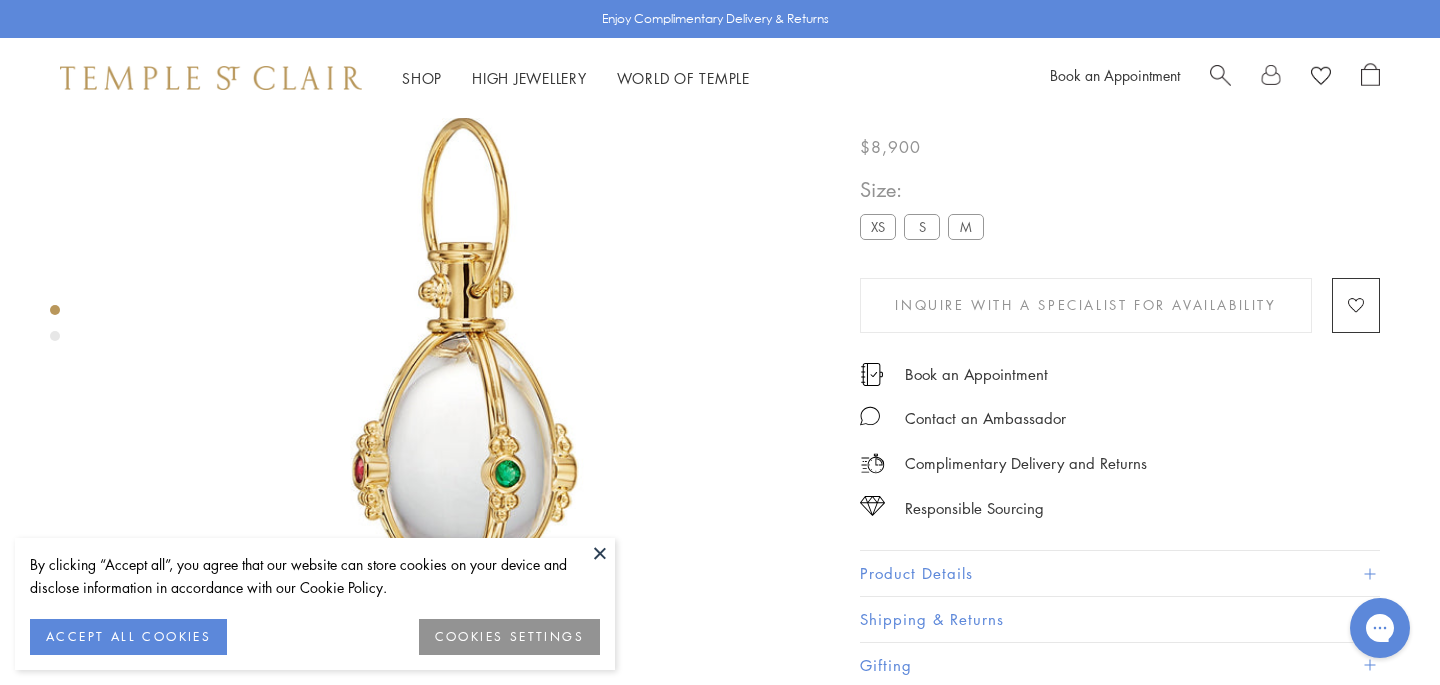 click at bounding box center [600, 553] 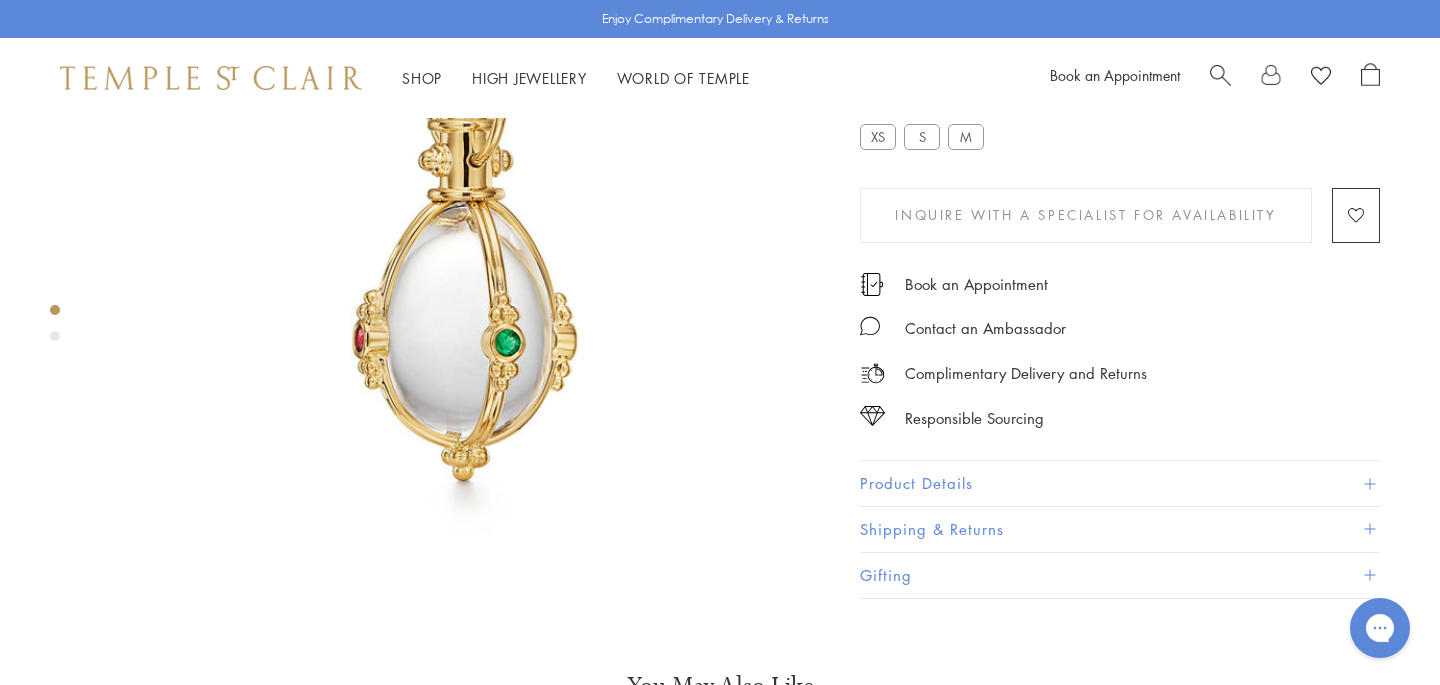 scroll, scrollTop: 246, scrollLeft: 0, axis: vertical 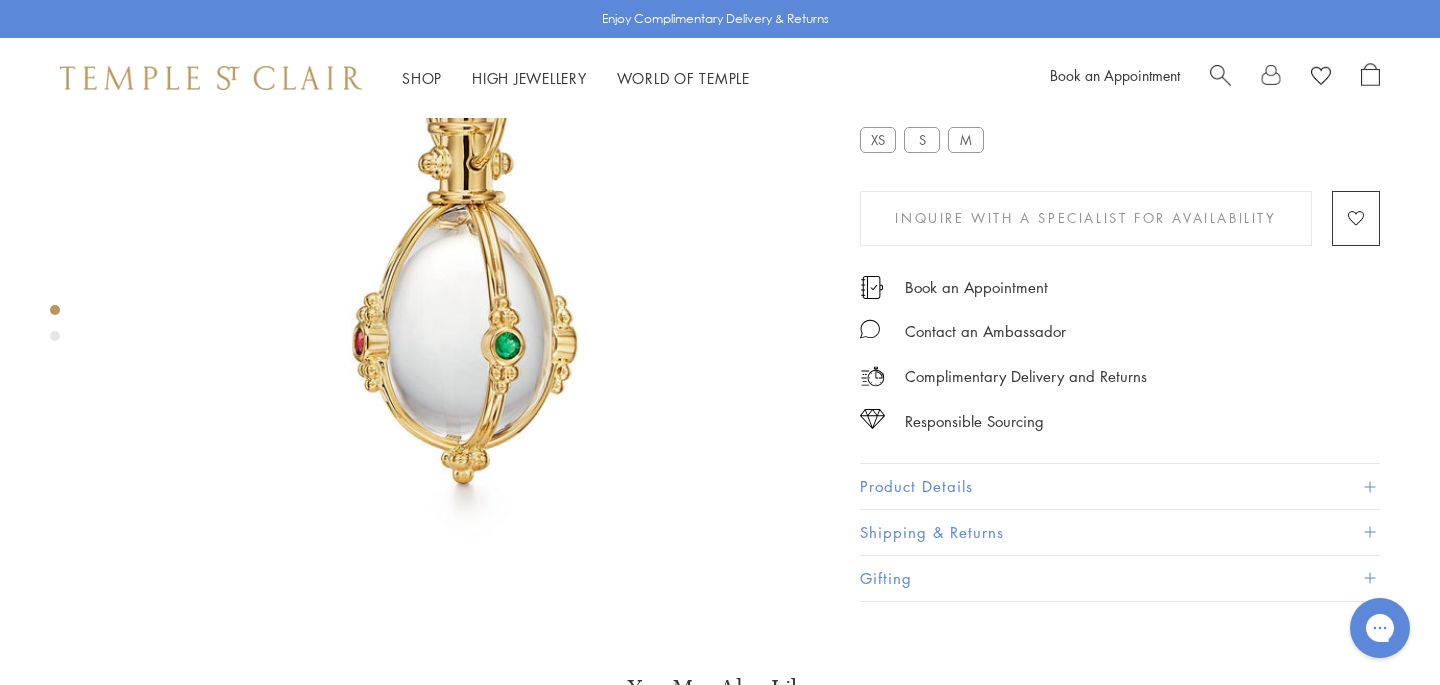 click at bounding box center [1369, 487] 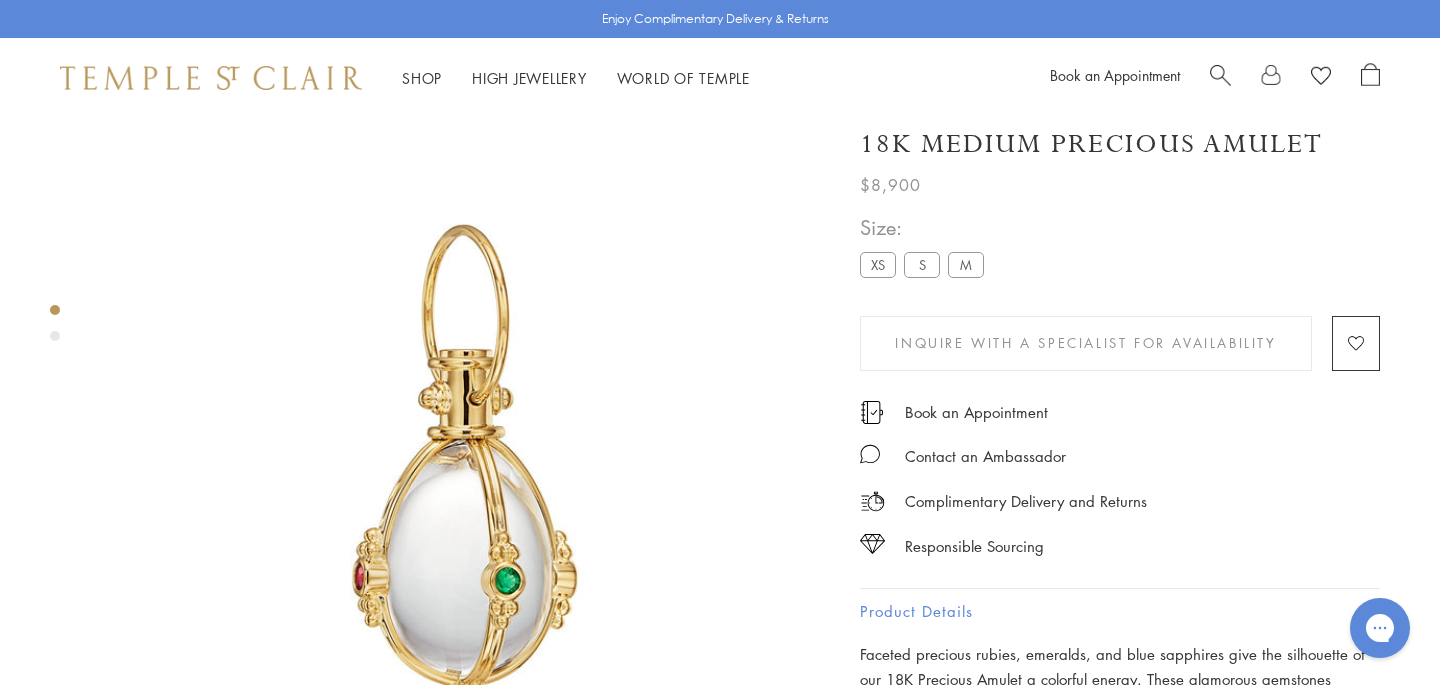 scroll, scrollTop: 0, scrollLeft: 0, axis: both 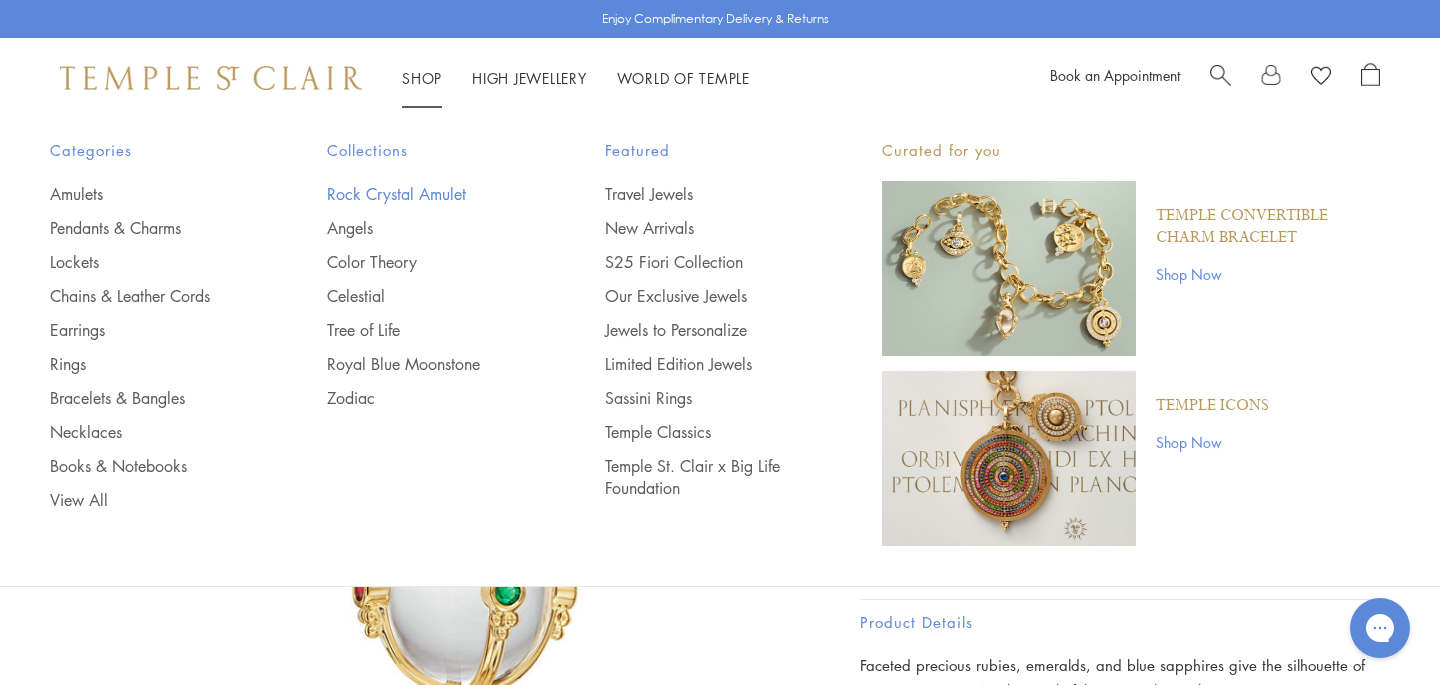 click on "Rock Crystal Amulet" at bounding box center [425, 194] 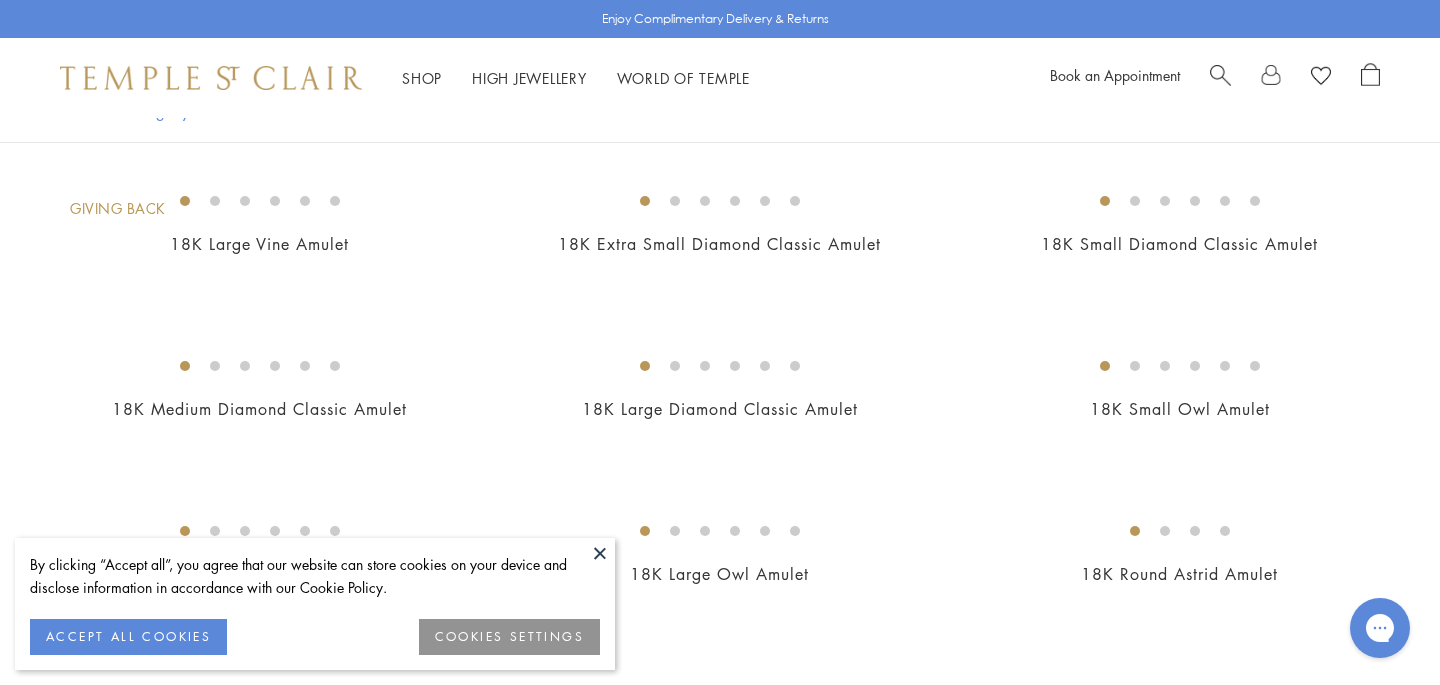 scroll, scrollTop: 1033, scrollLeft: 0, axis: vertical 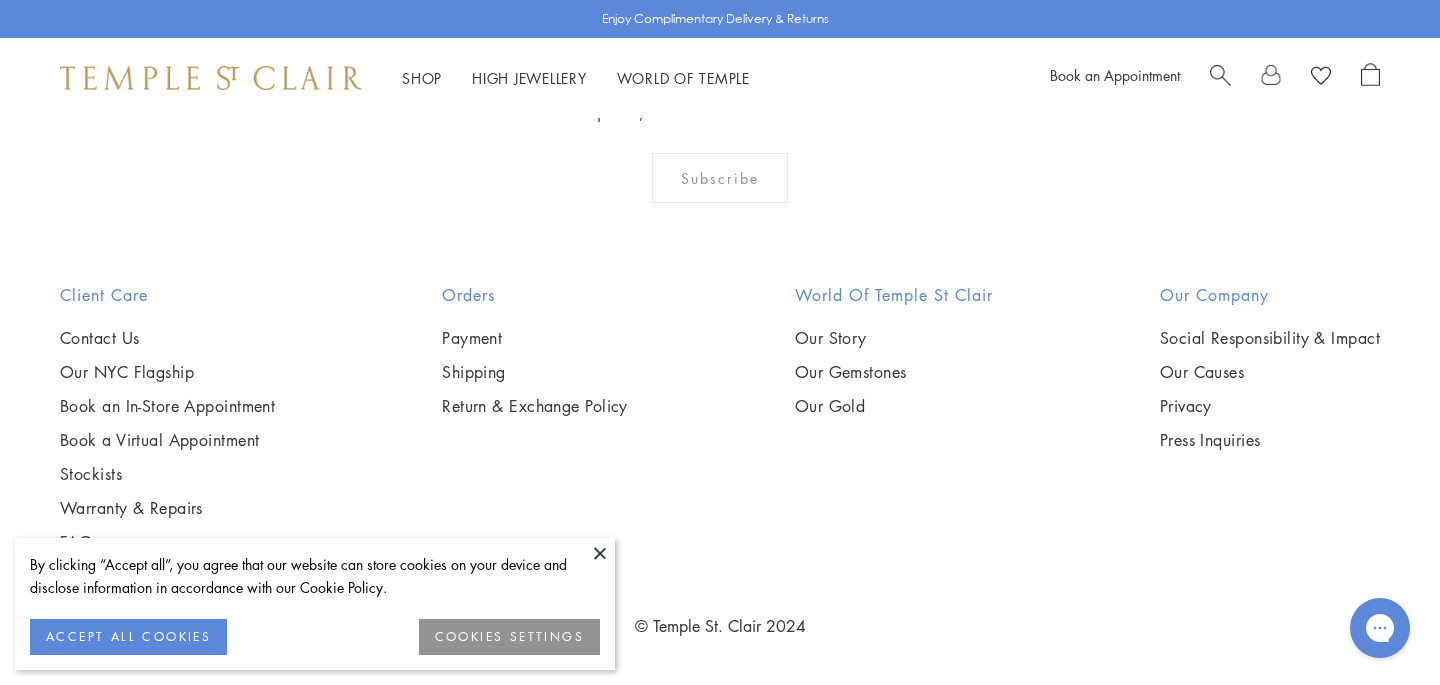 click at bounding box center (600, 553) 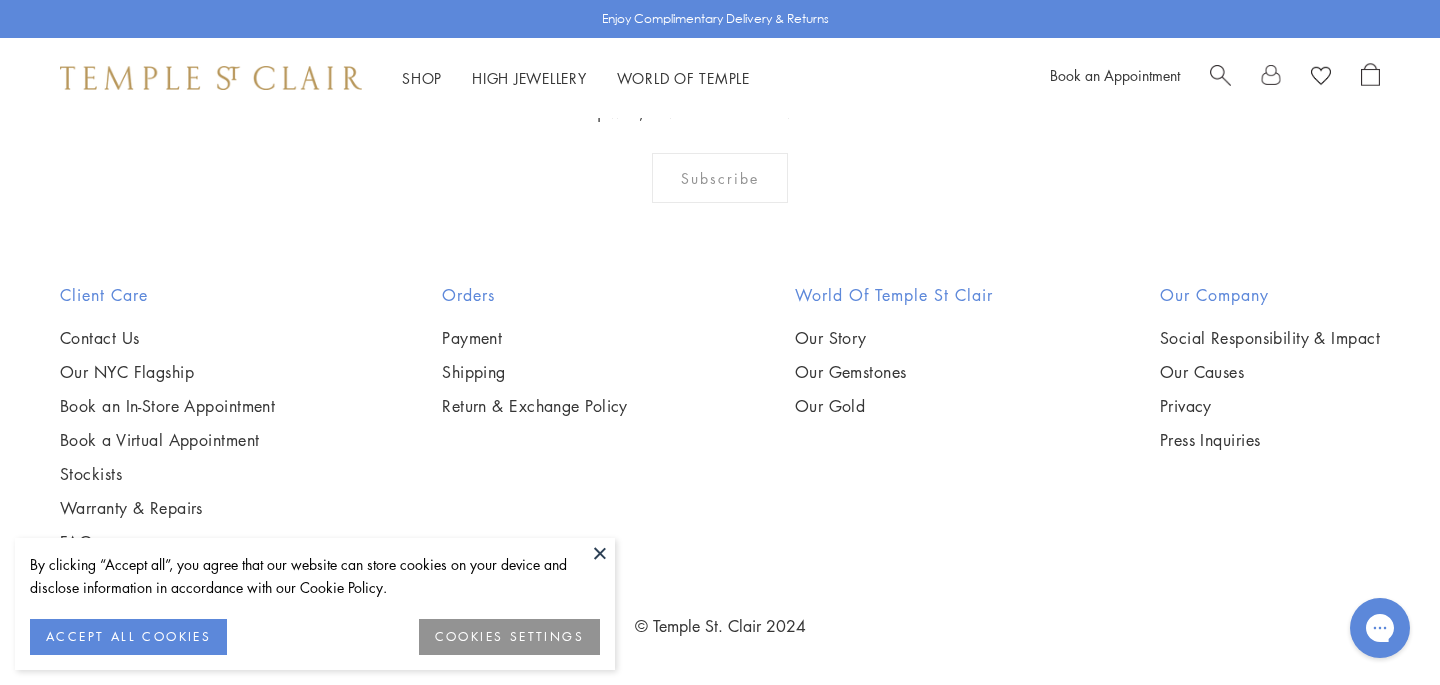 click at bounding box center [600, 553] 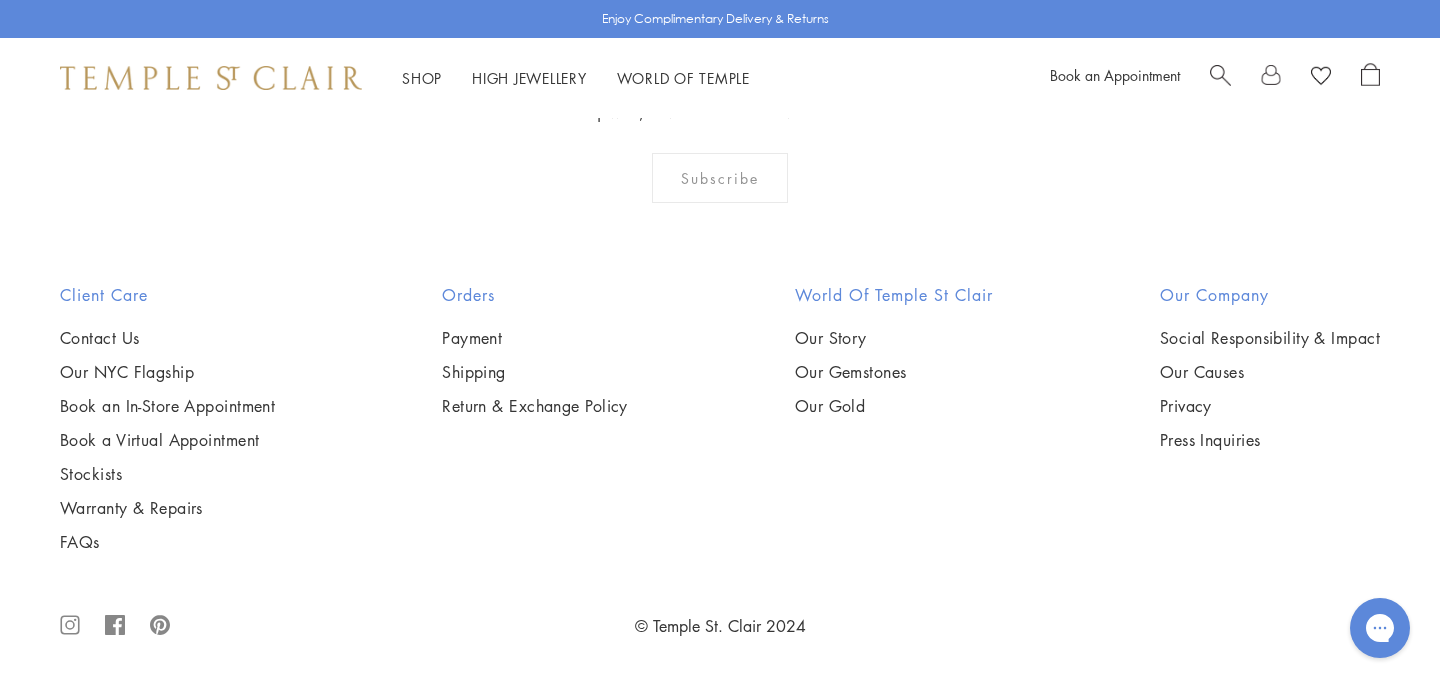 scroll, scrollTop: 9636, scrollLeft: 0, axis: vertical 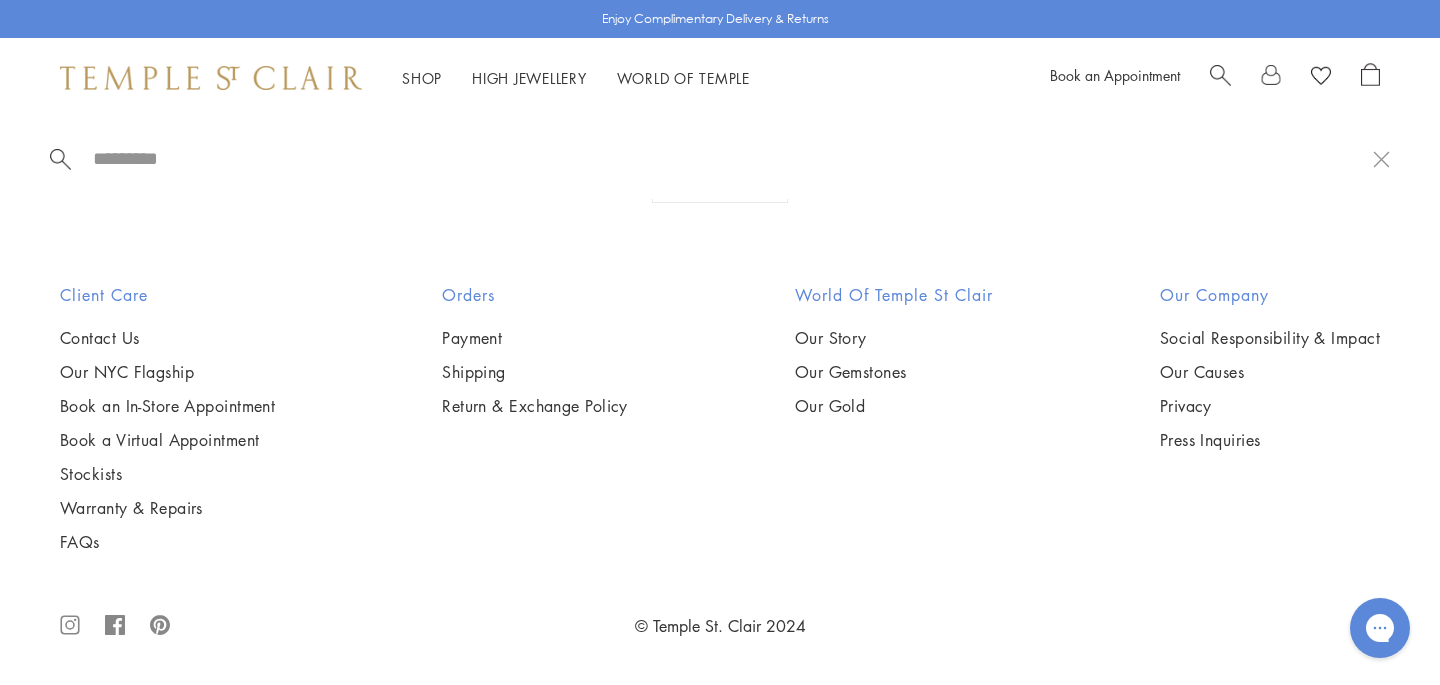 click at bounding box center (1220, 73) 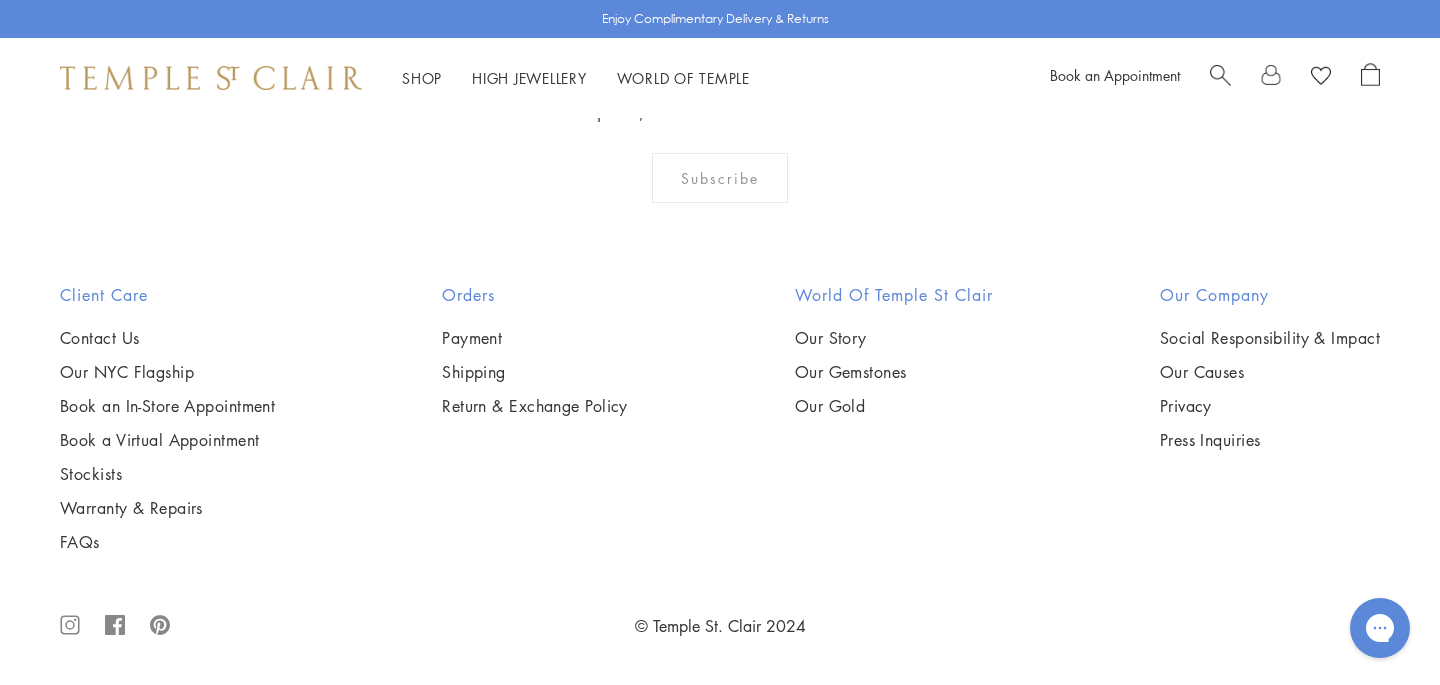 click at bounding box center (1220, 73) 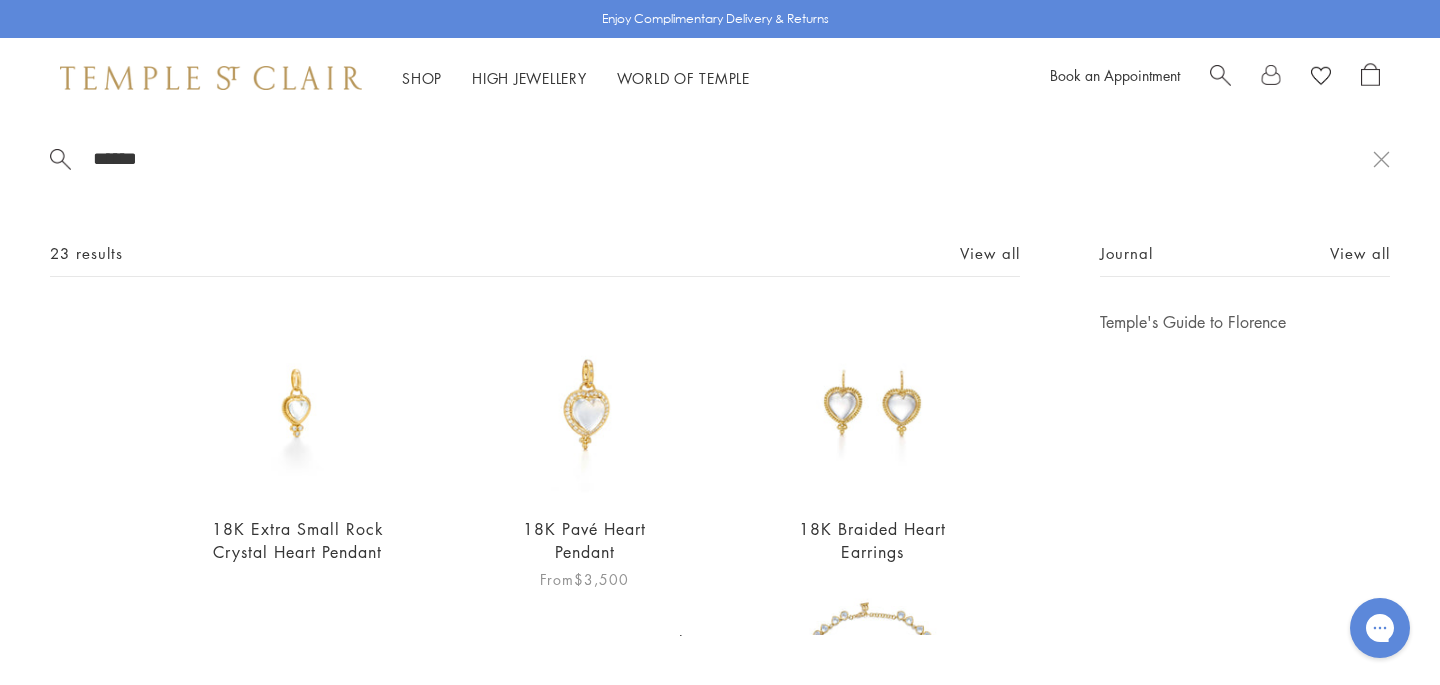 type on "******" 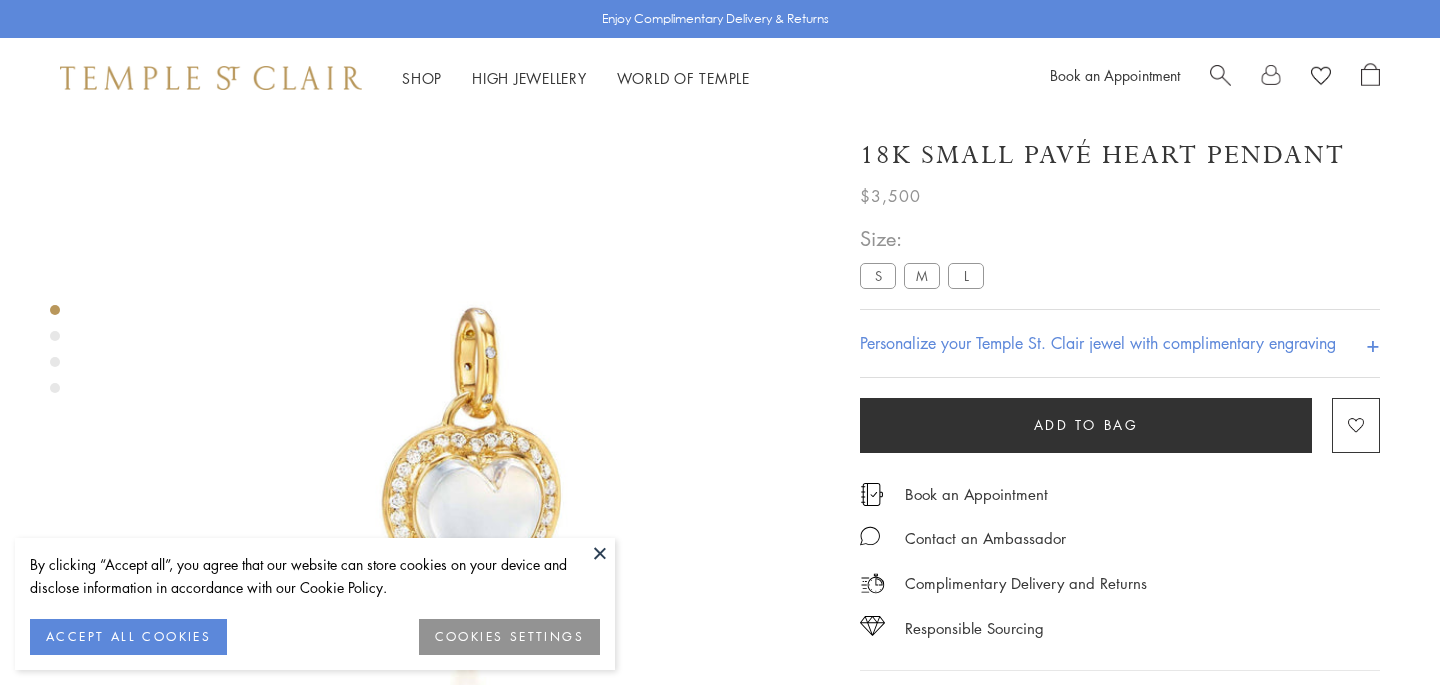 scroll, scrollTop: 118, scrollLeft: 0, axis: vertical 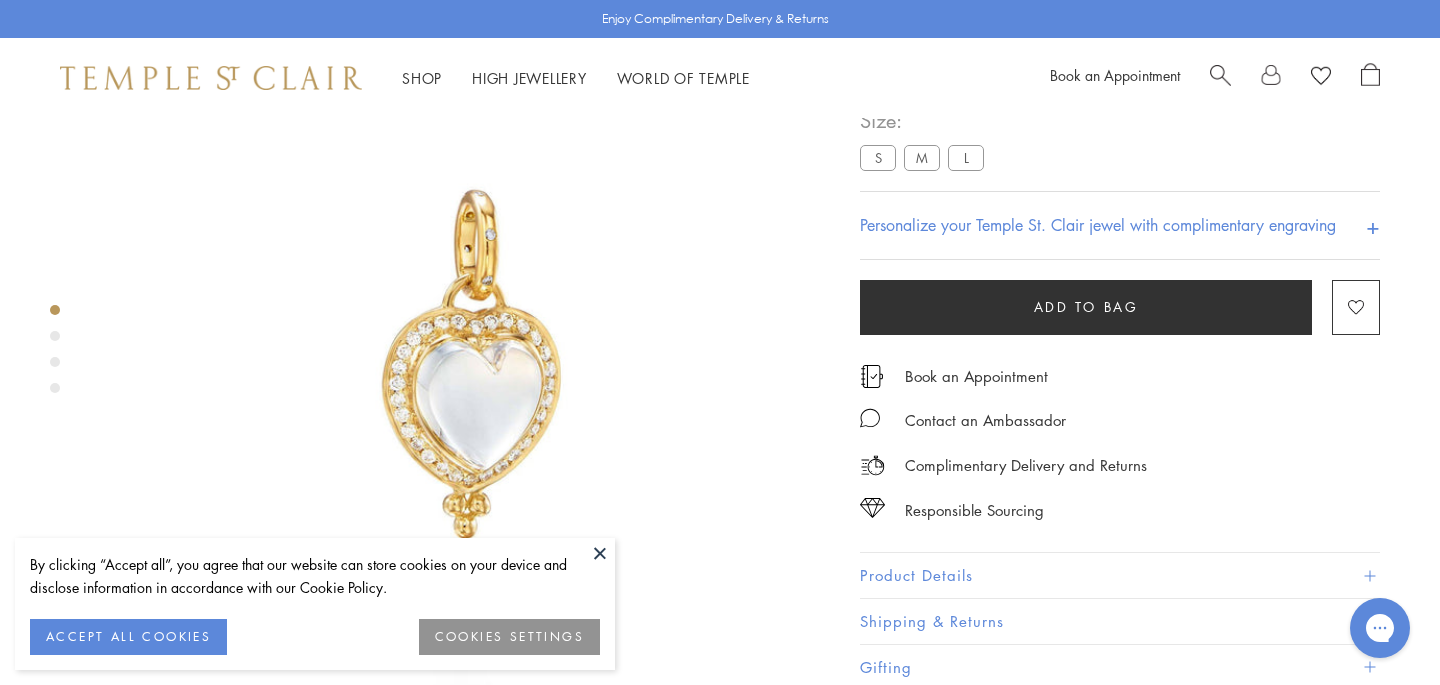 click on "M" at bounding box center [922, 157] 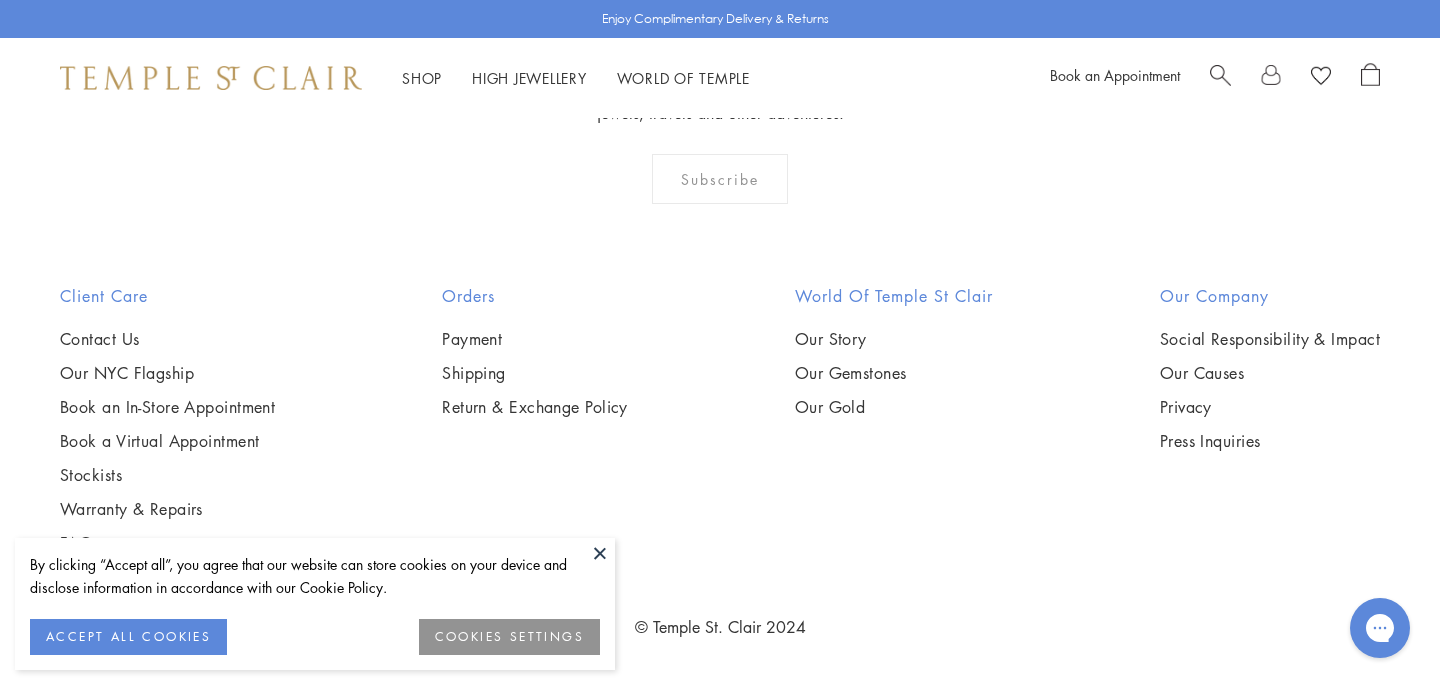 scroll, scrollTop: 3068, scrollLeft: 0, axis: vertical 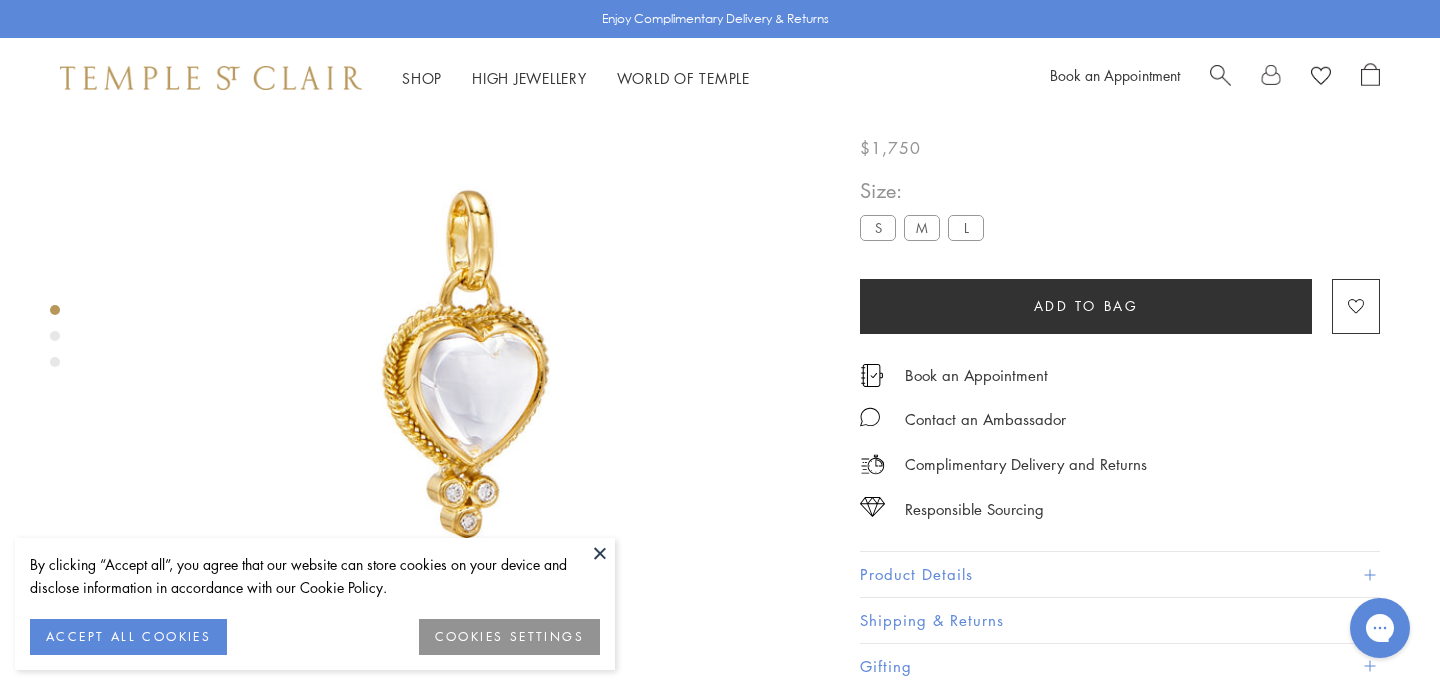 click on "M" at bounding box center [922, 227] 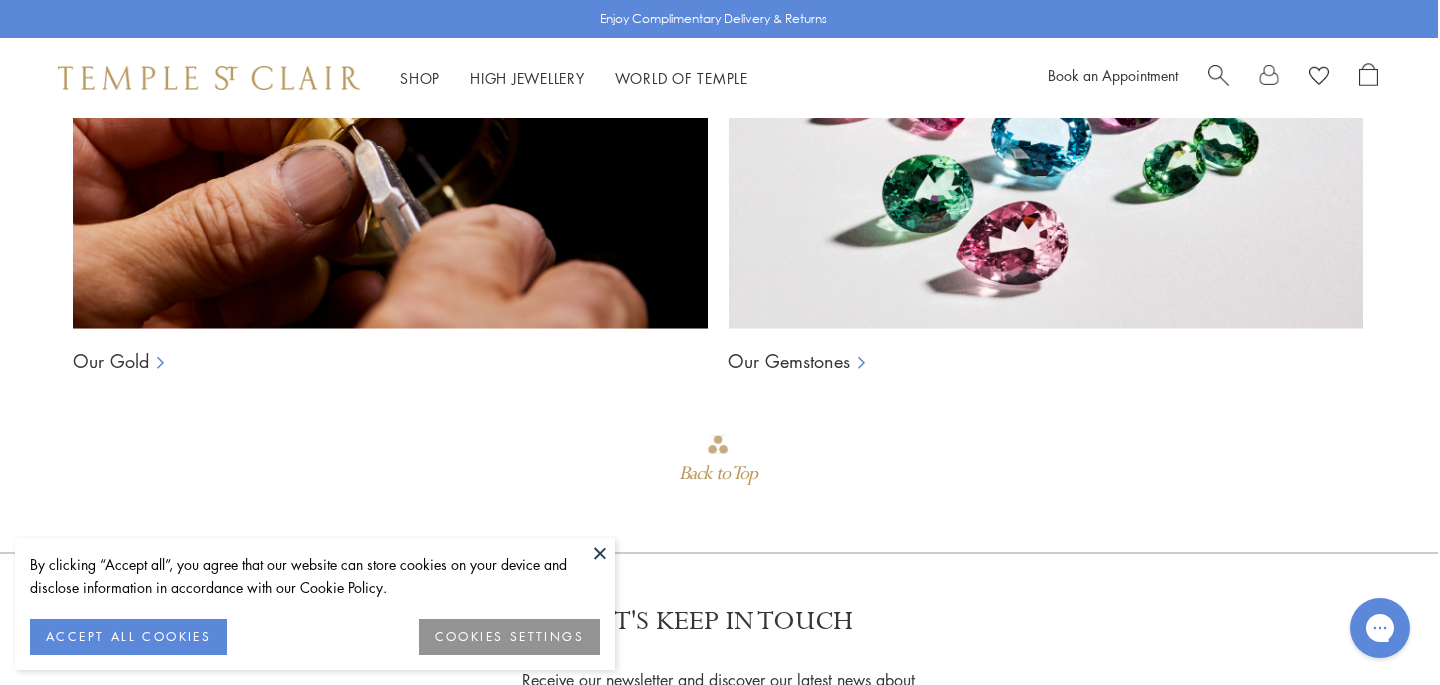 scroll, scrollTop: 1595, scrollLeft: 2, axis: both 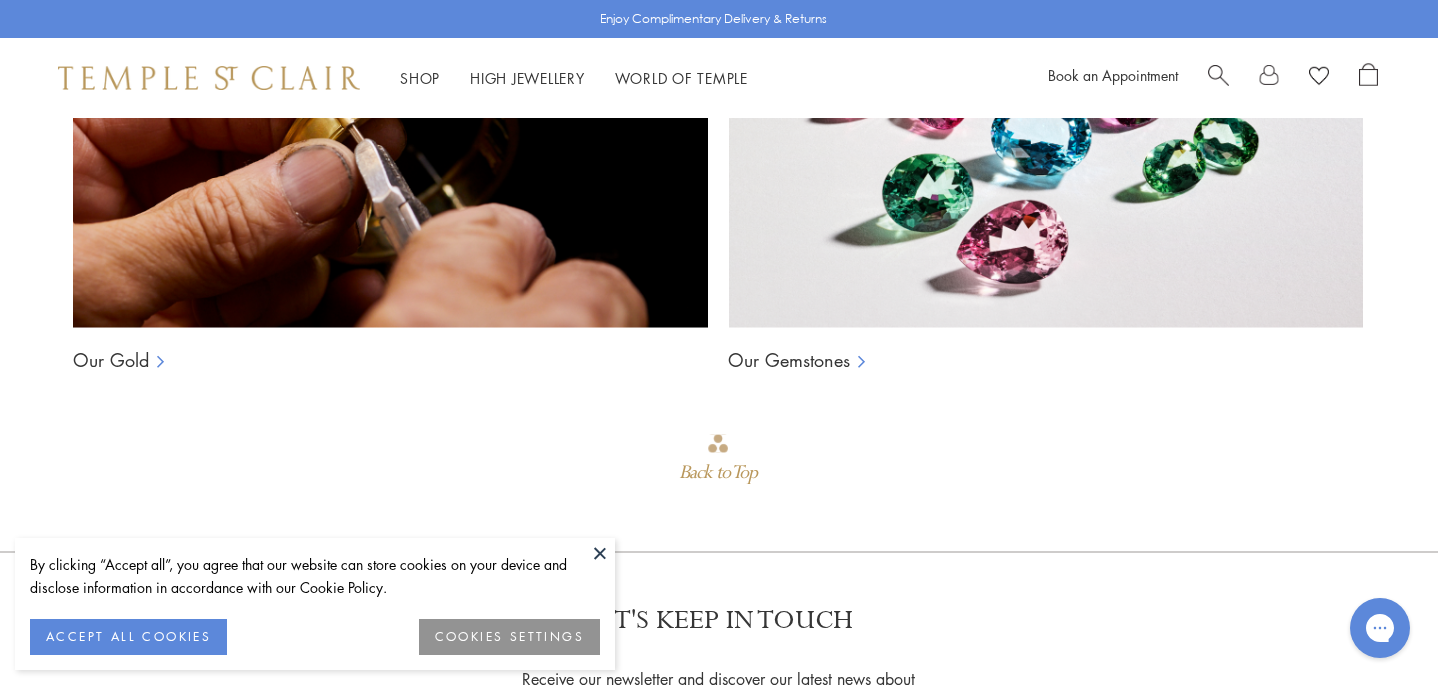 click at bounding box center (549, -466) 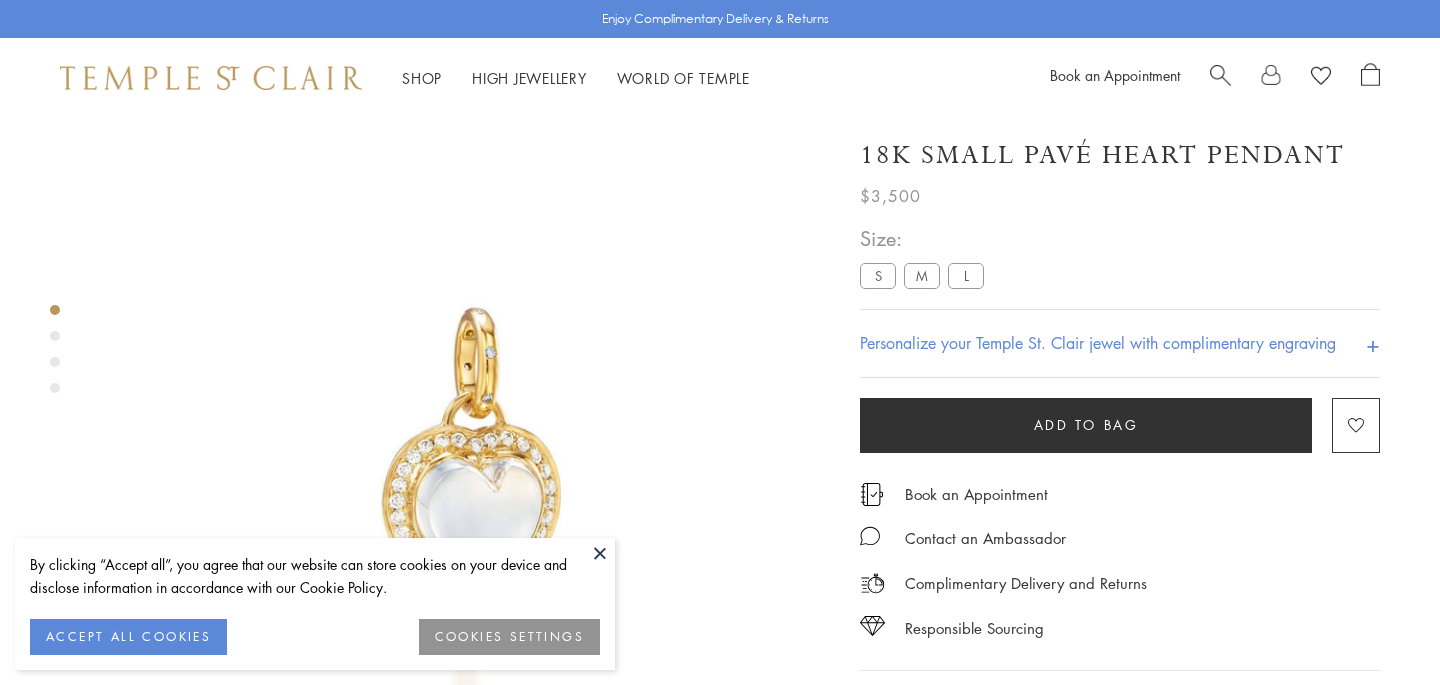 scroll, scrollTop: 118, scrollLeft: 0, axis: vertical 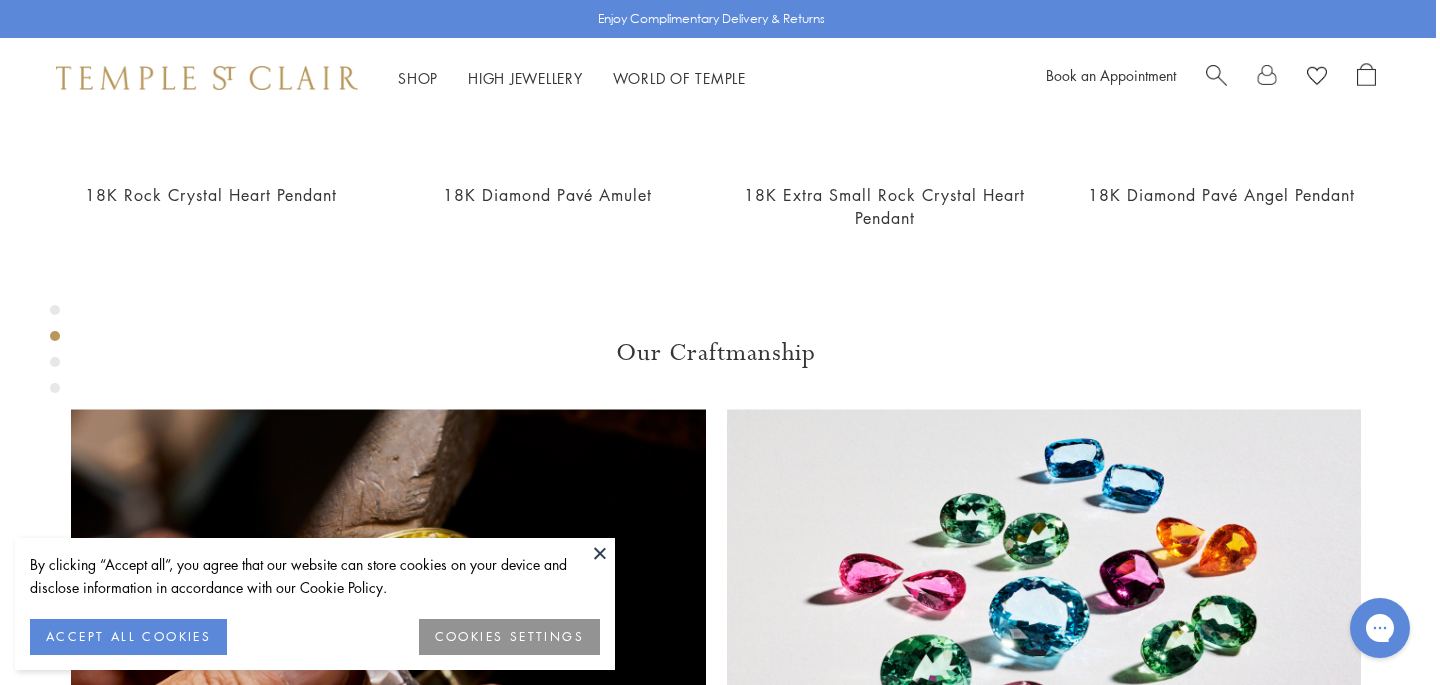 click on "M" at bounding box center (918, -805) 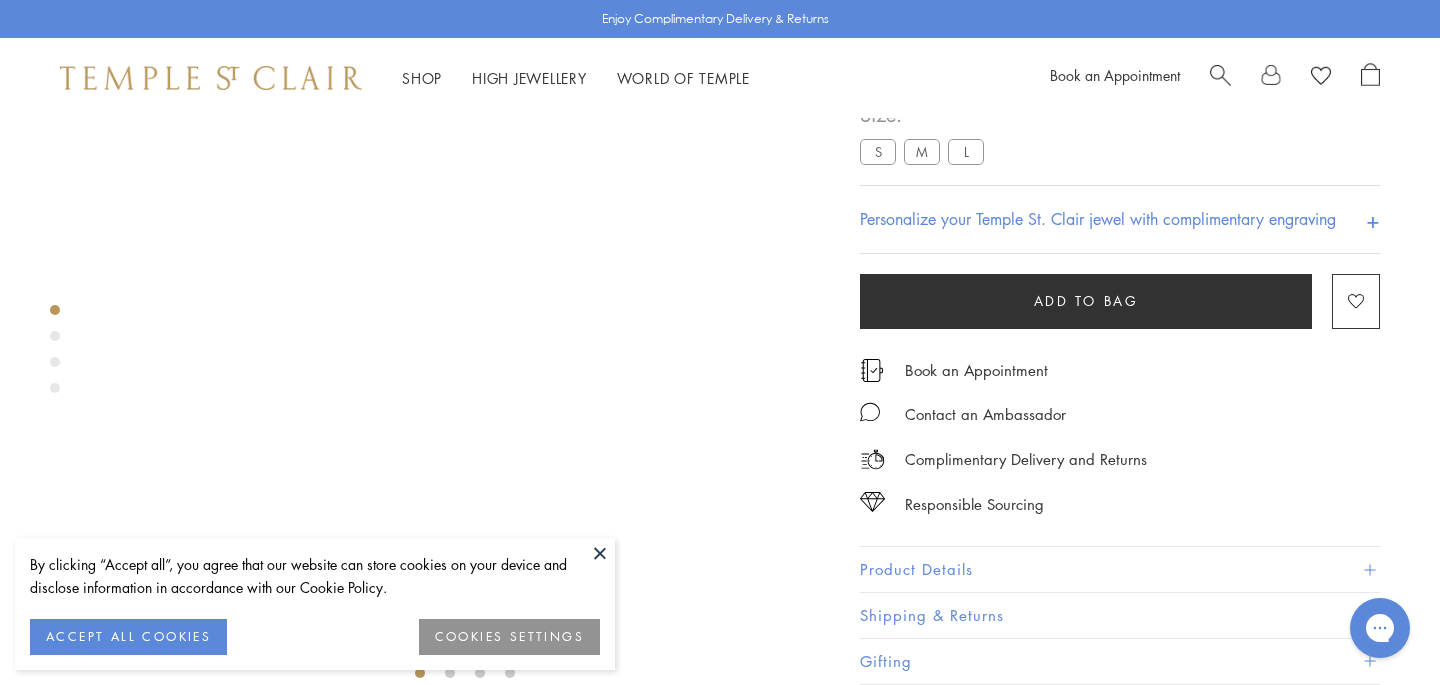 scroll, scrollTop: 118, scrollLeft: 0, axis: vertical 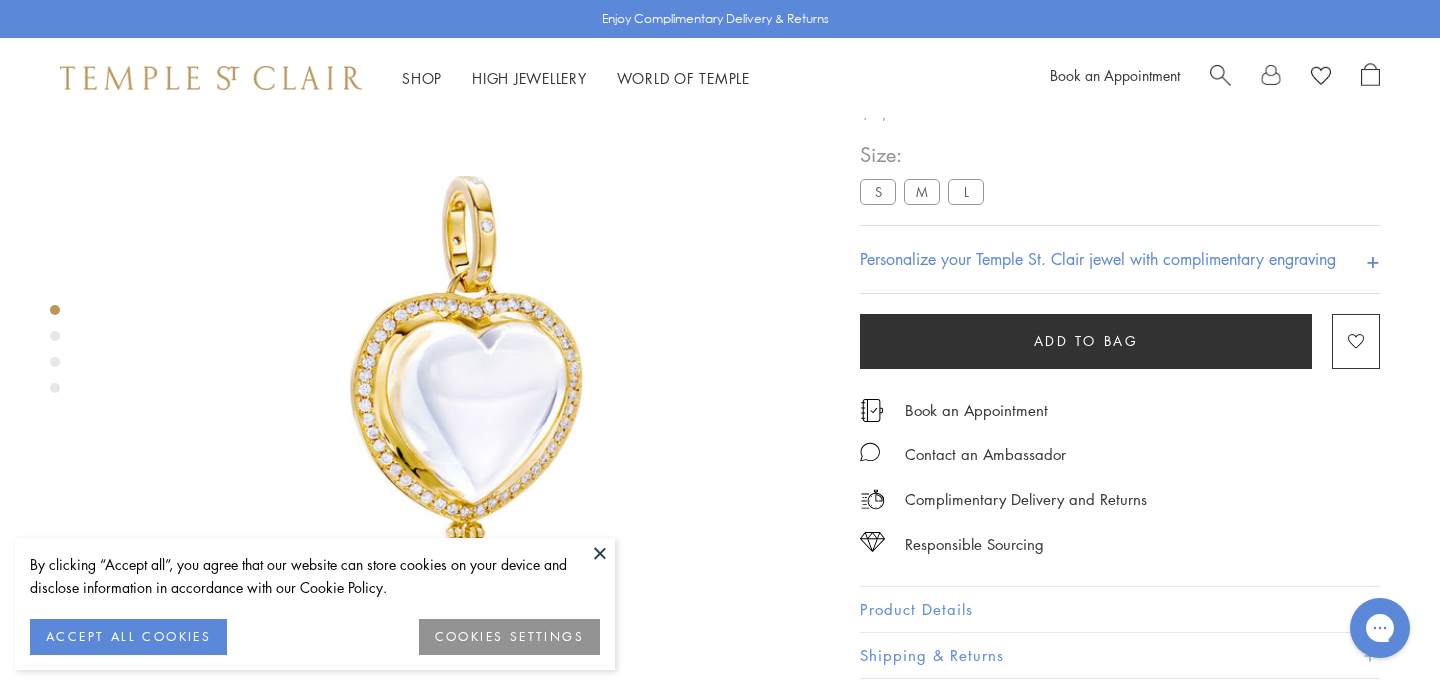 click on "+" at bounding box center (1373, 259) 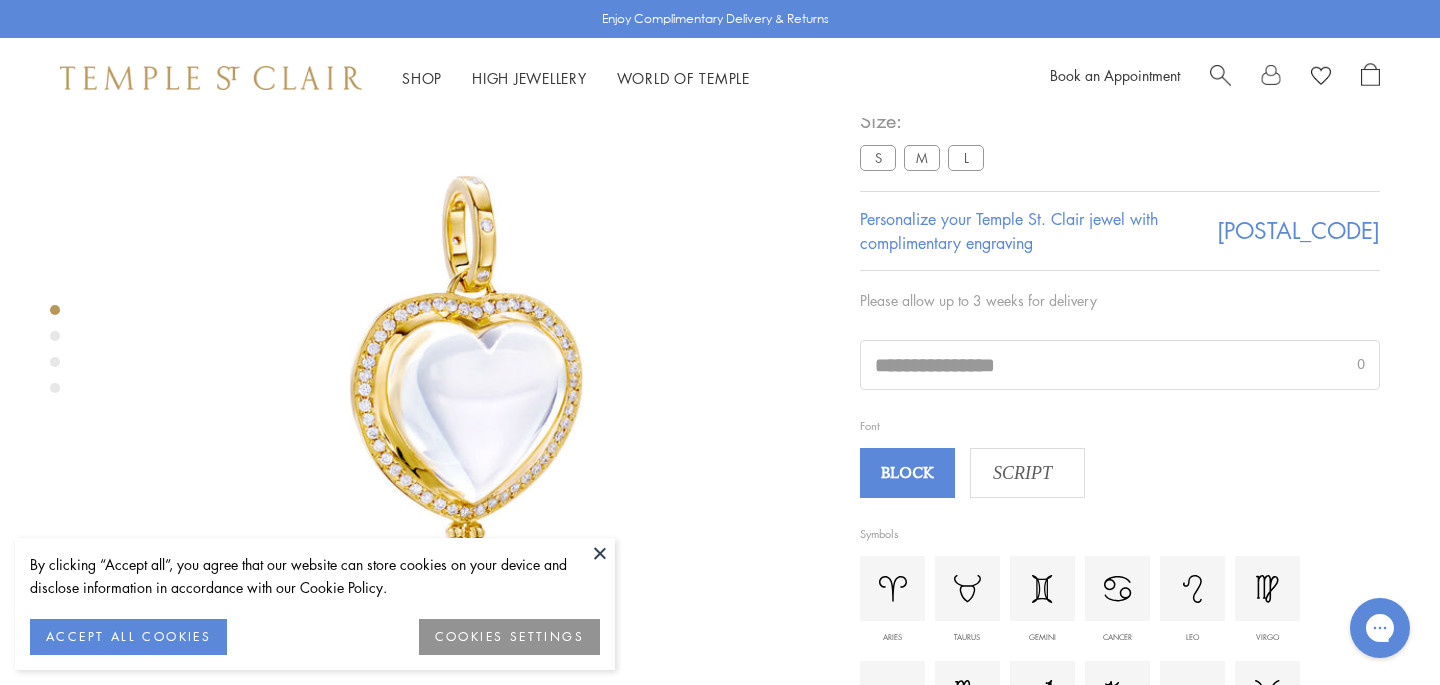 click at bounding box center [1120, 365] 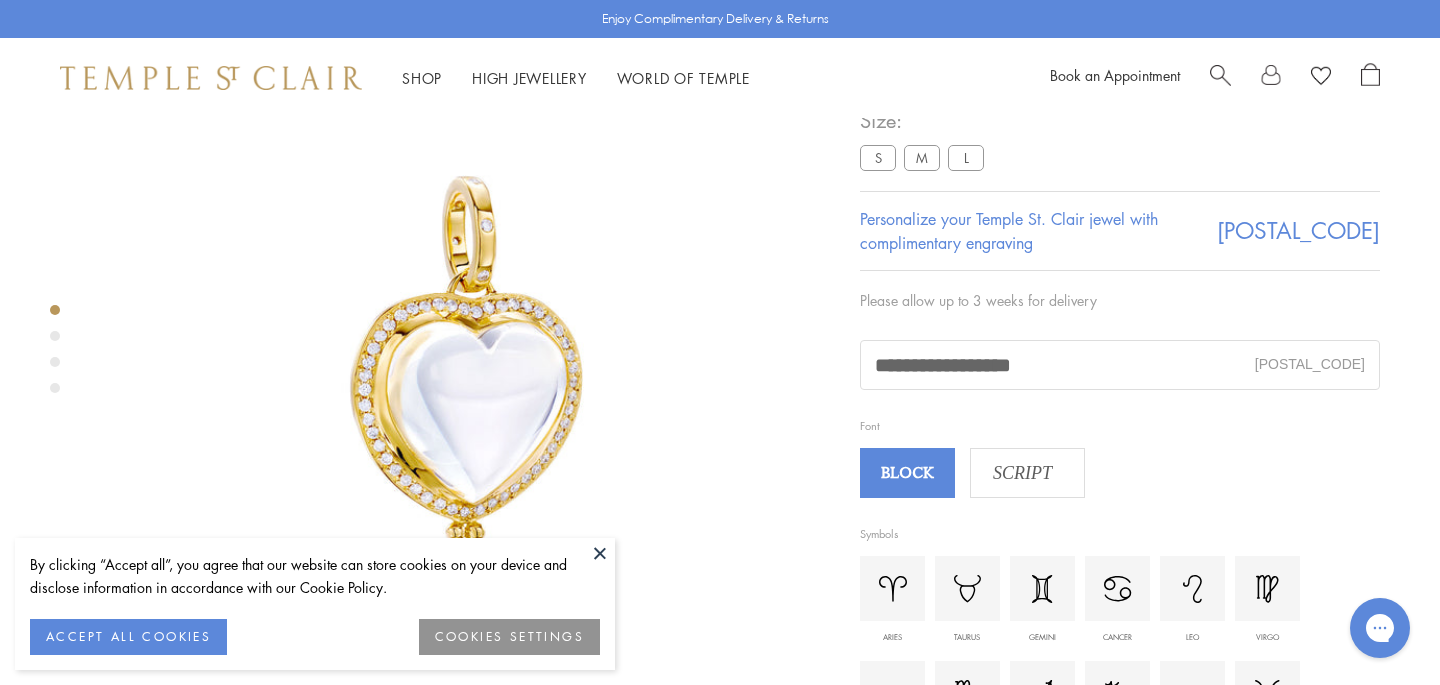 click on "**********" at bounding box center [1120, 365] 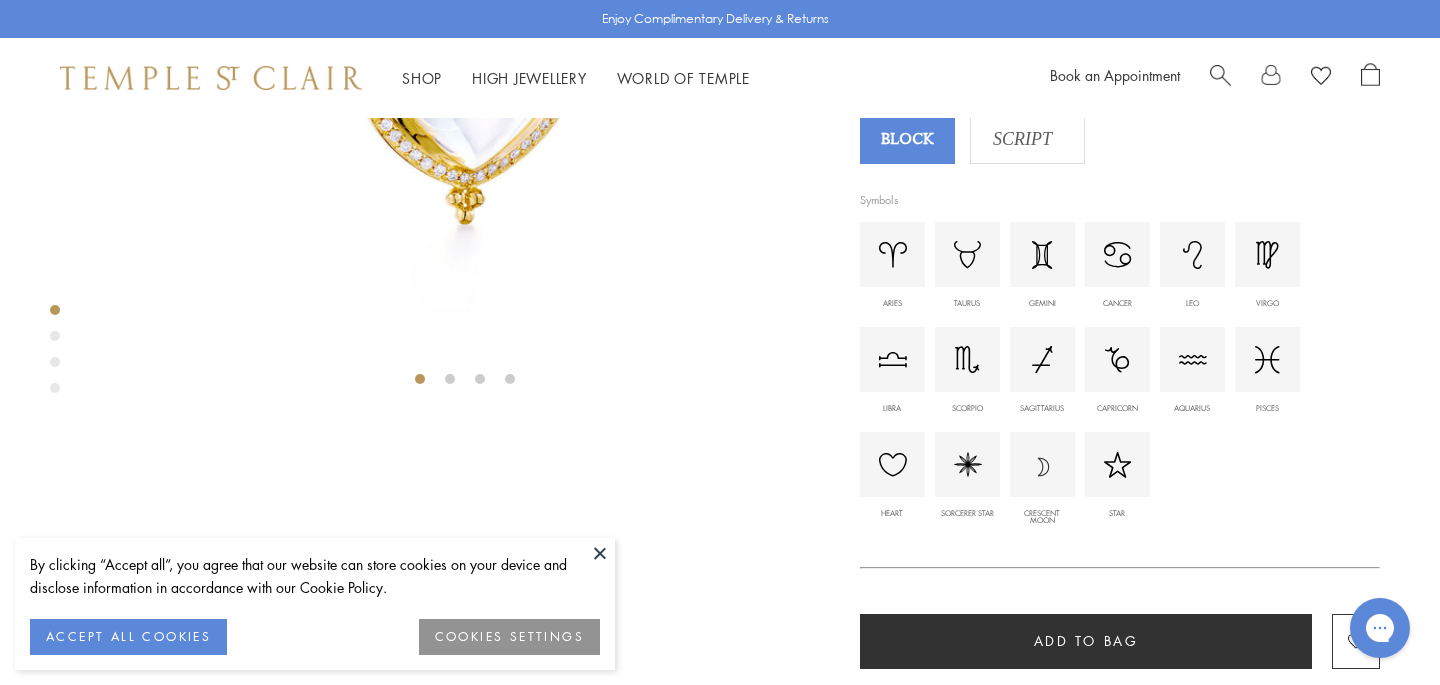 scroll, scrollTop: 432, scrollLeft: 0, axis: vertical 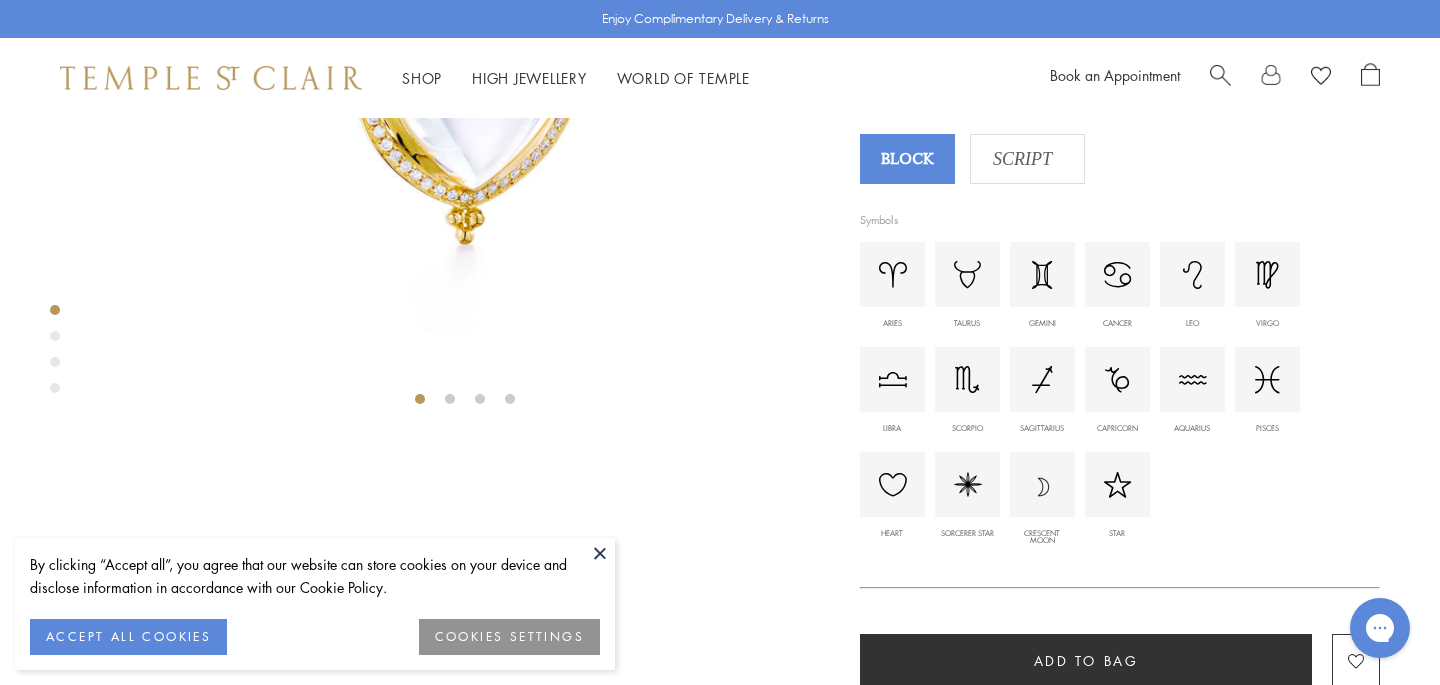 click at bounding box center [893, 485] 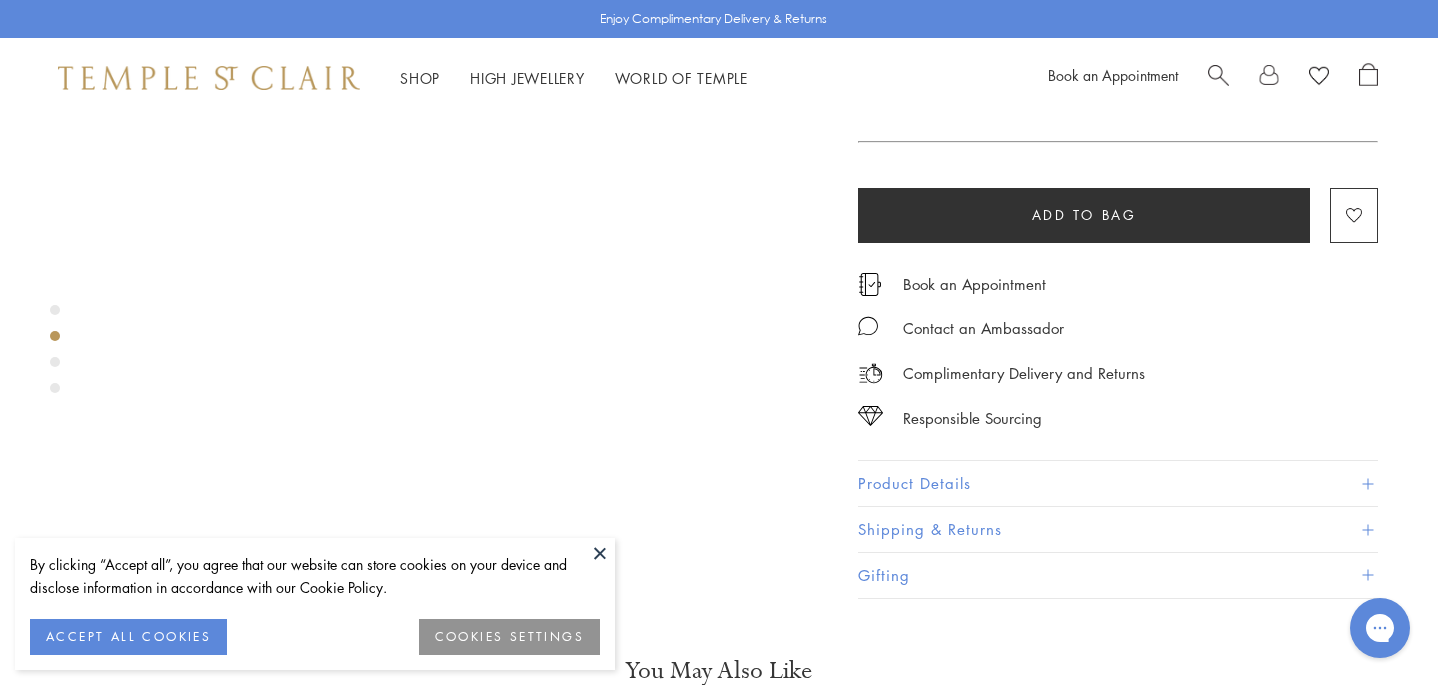 scroll, scrollTop: 875, scrollLeft: 2, axis: both 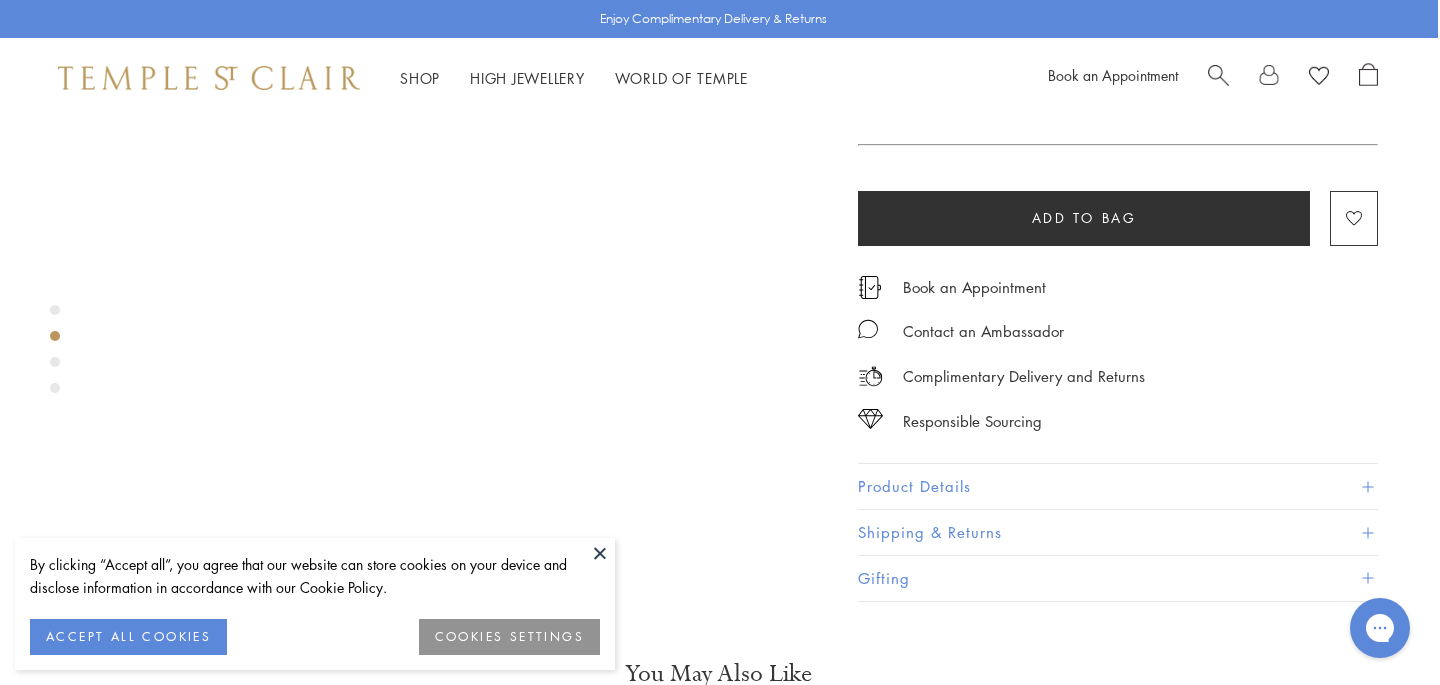 click at bounding box center [600, 553] 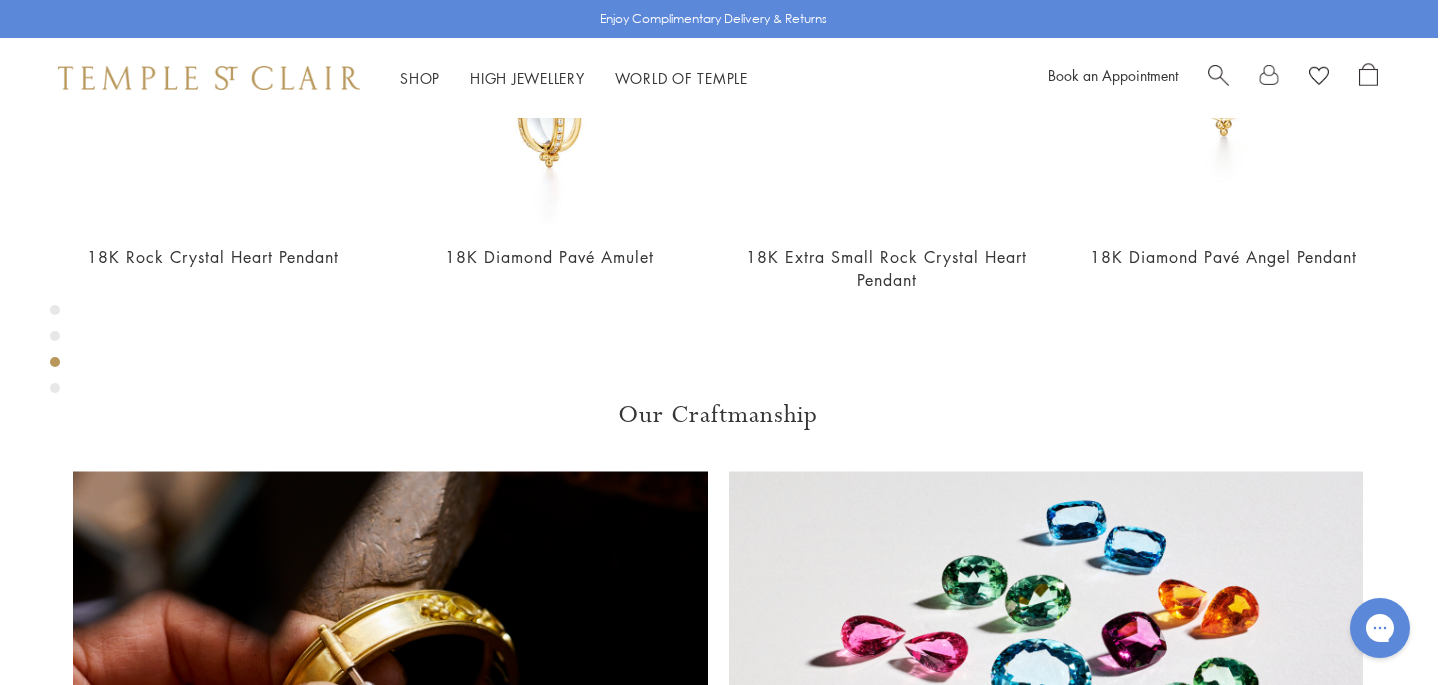 scroll, scrollTop: 1670, scrollLeft: 2, axis: both 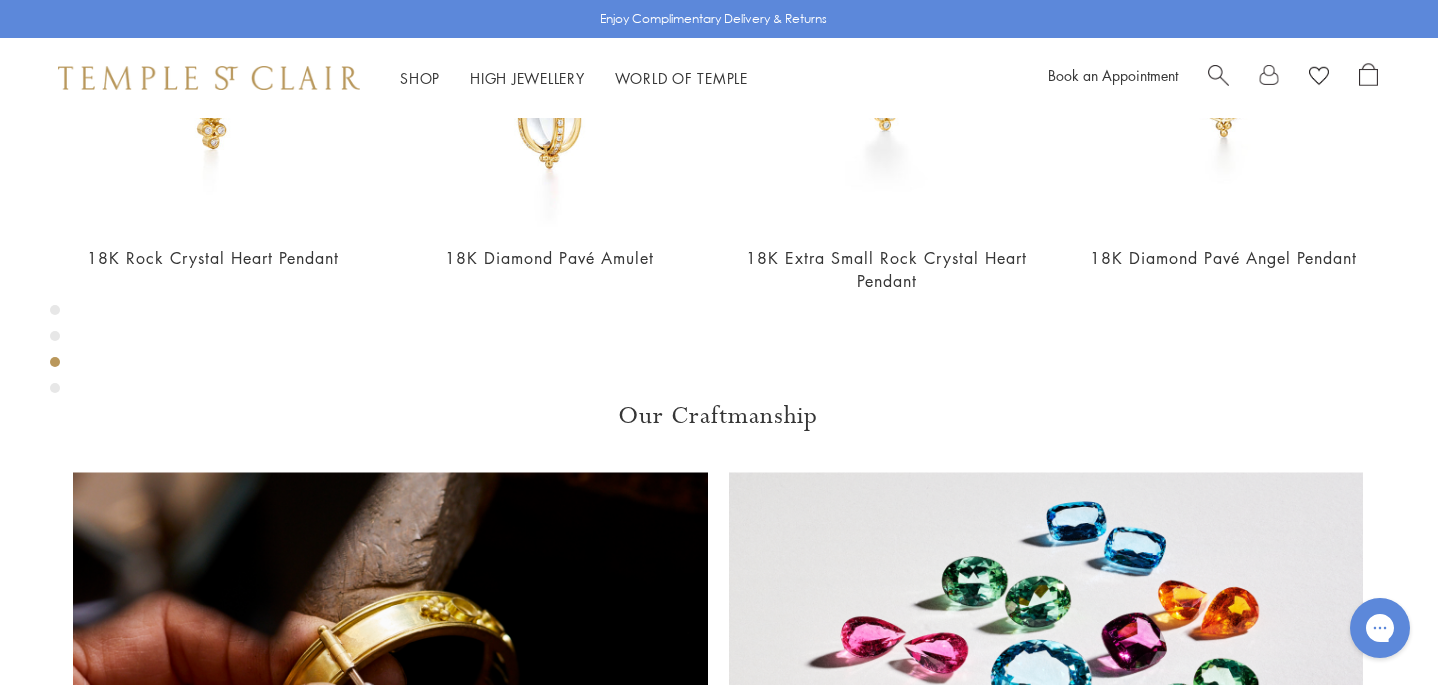 click on "**********" at bounding box center (1118, -1187) 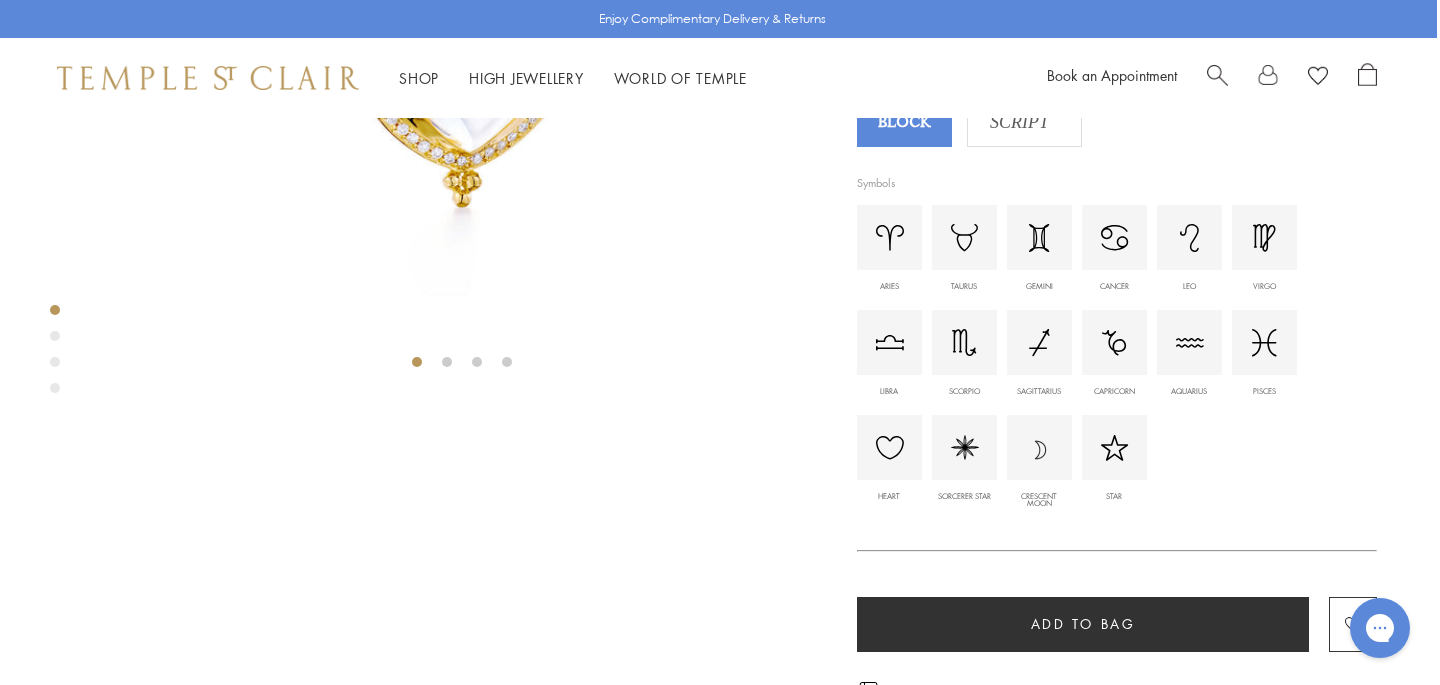 scroll, scrollTop: 0, scrollLeft: 3, axis: horizontal 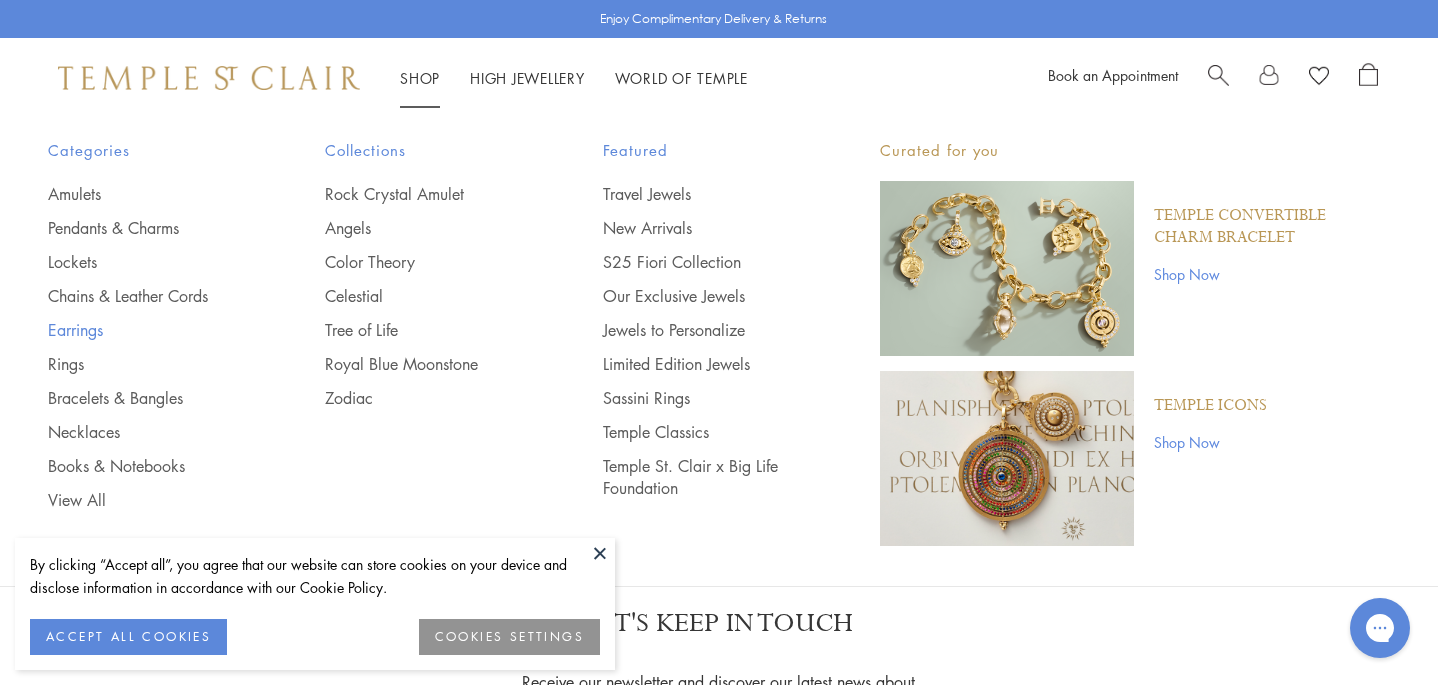 click on "Earrings" at bounding box center [146, 330] 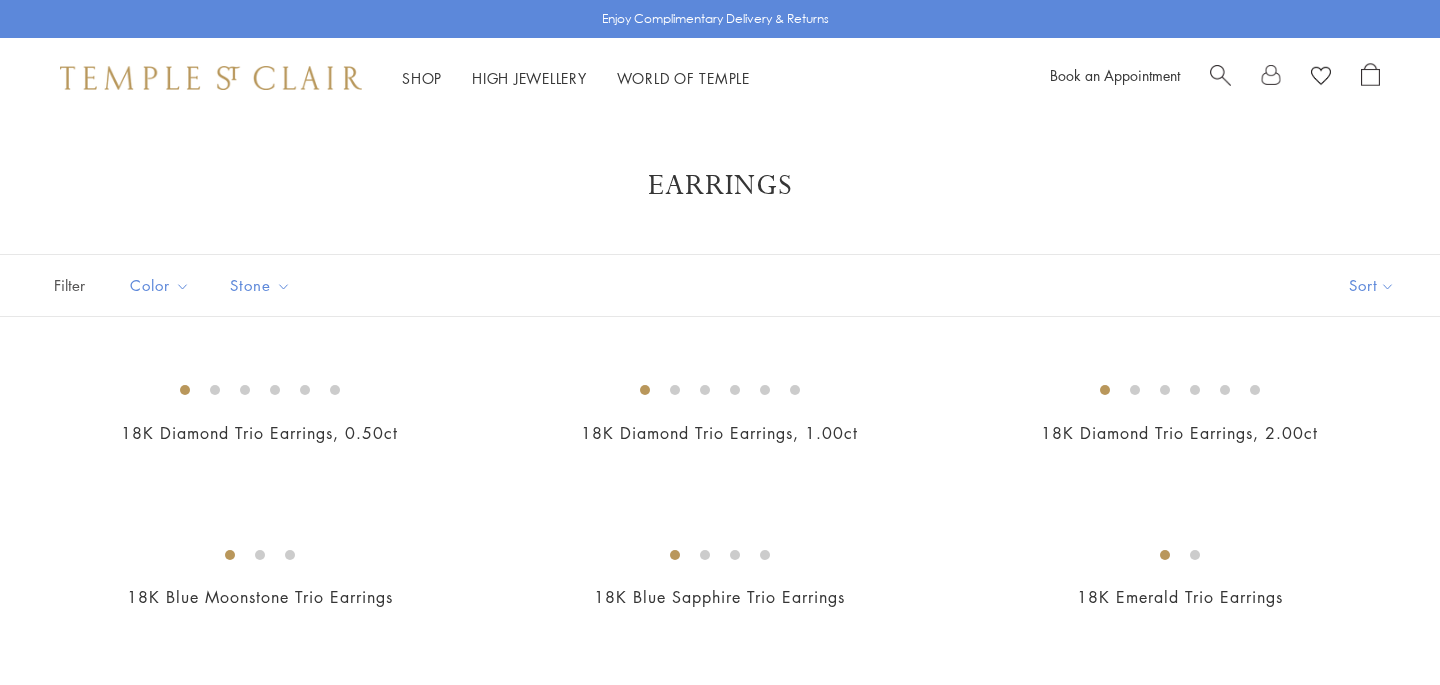 scroll, scrollTop: 0, scrollLeft: 0, axis: both 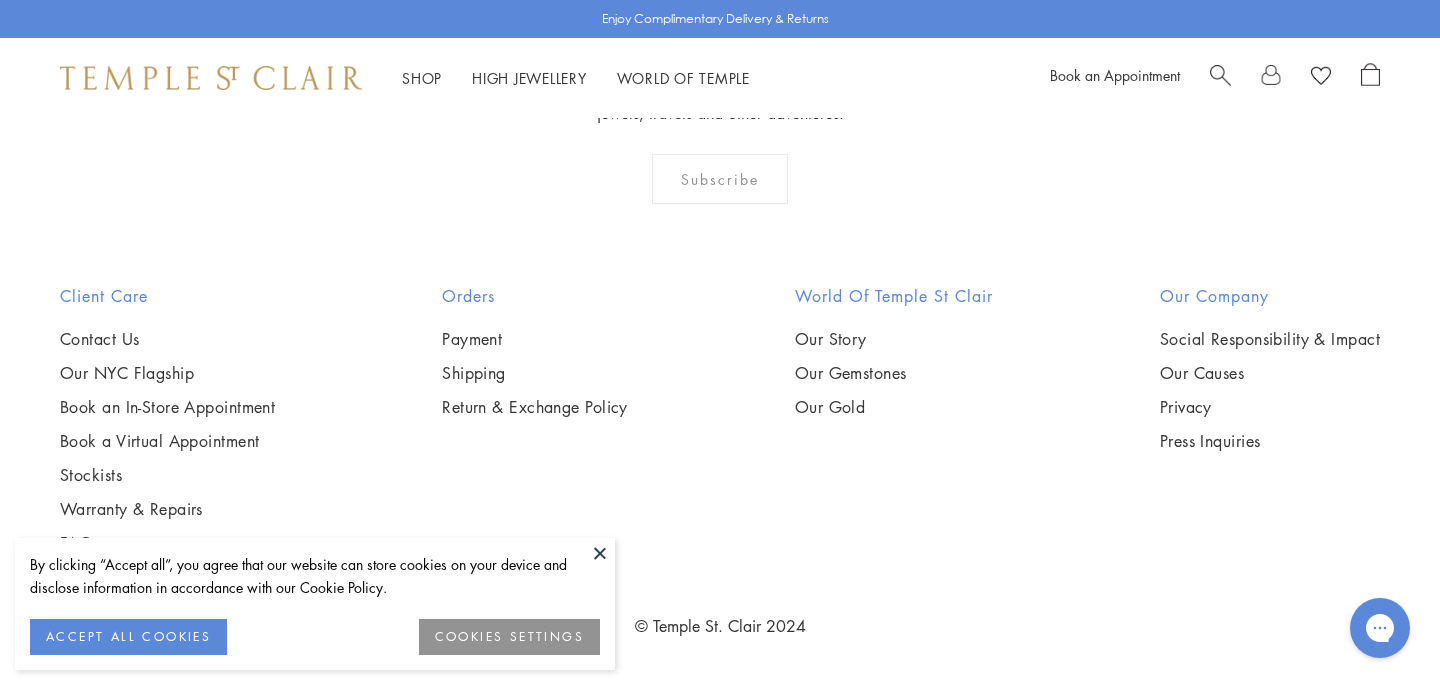 click on "2" at bounding box center (688, -145) 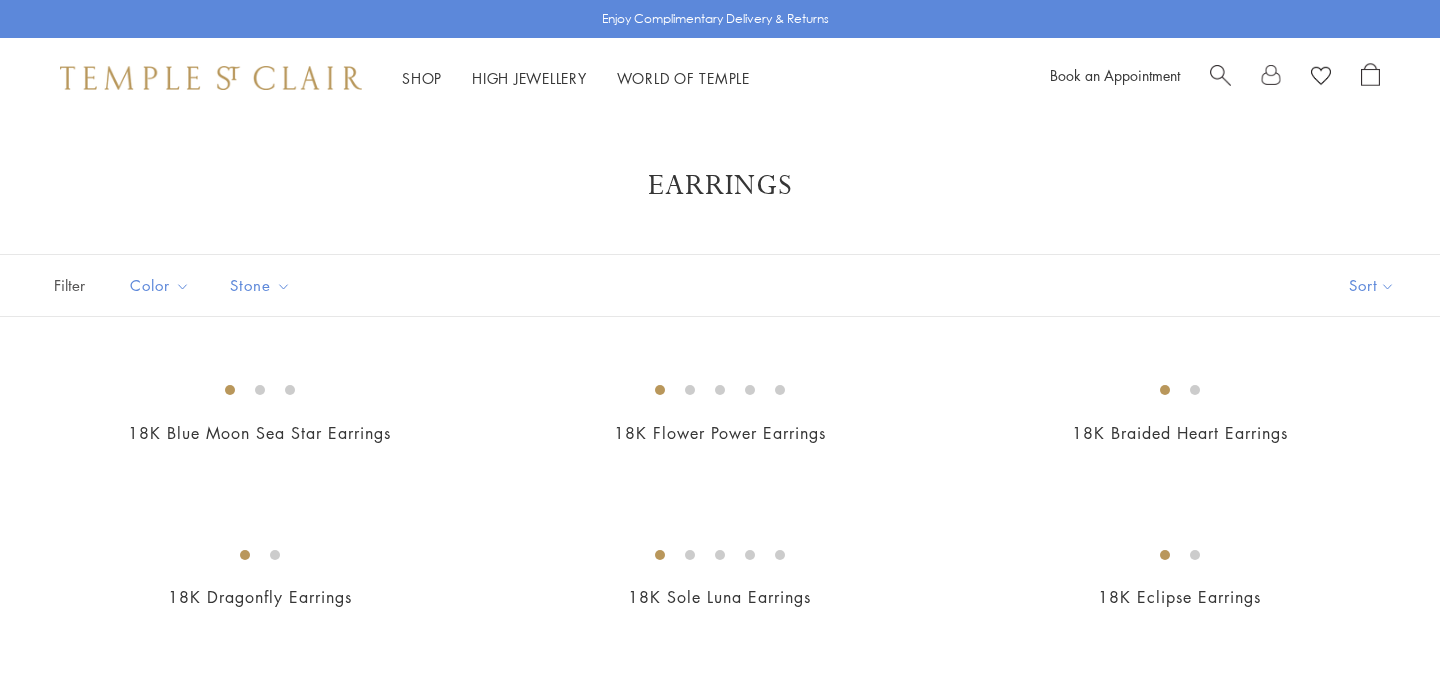 scroll, scrollTop: 0, scrollLeft: 0, axis: both 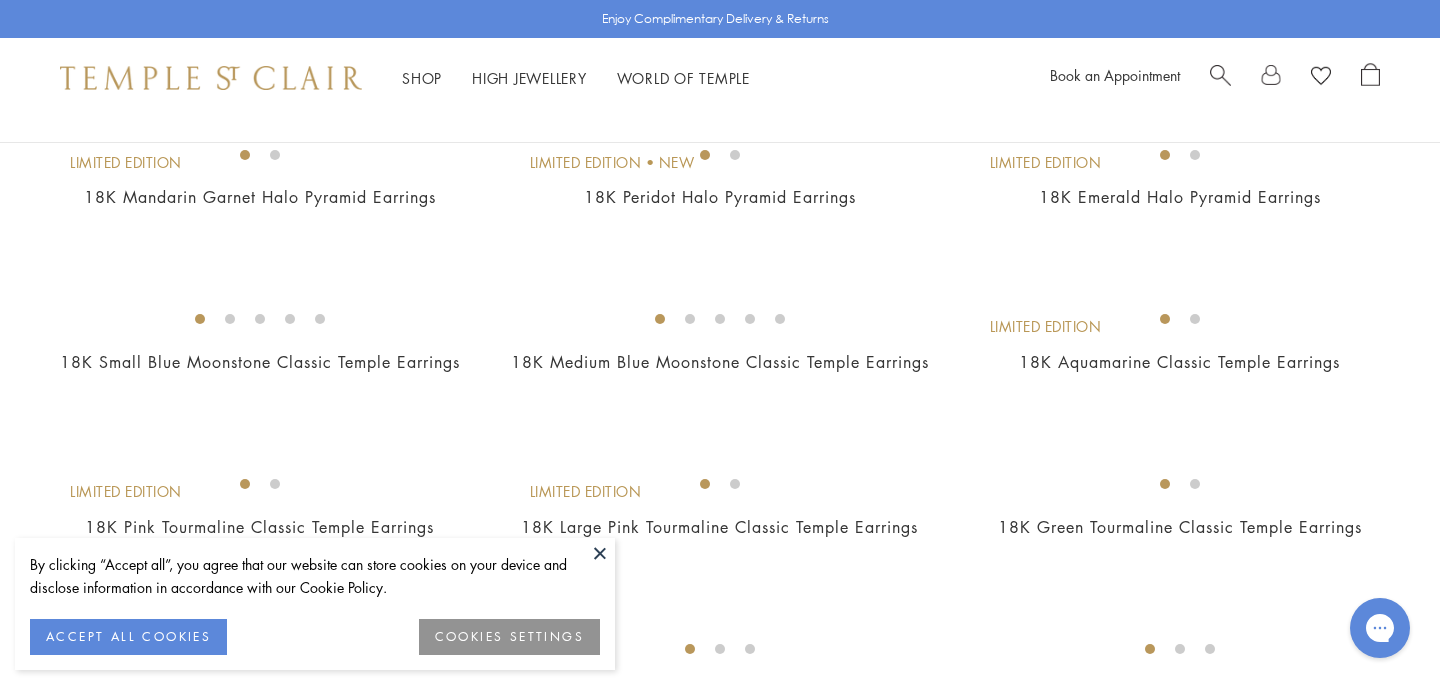 click on "18K Sole Luna Earrings" at bounding box center [719, -298] 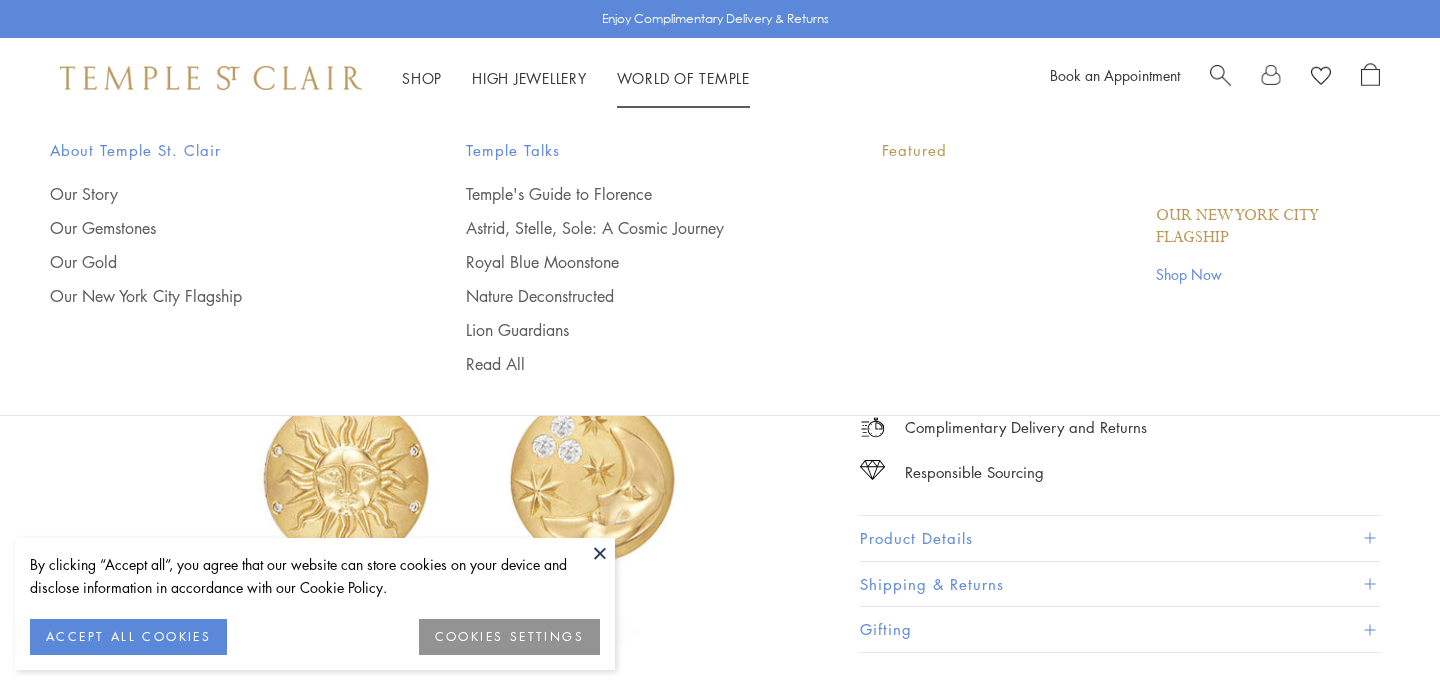 scroll, scrollTop: 15, scrollLeft: 0, axis: vertical 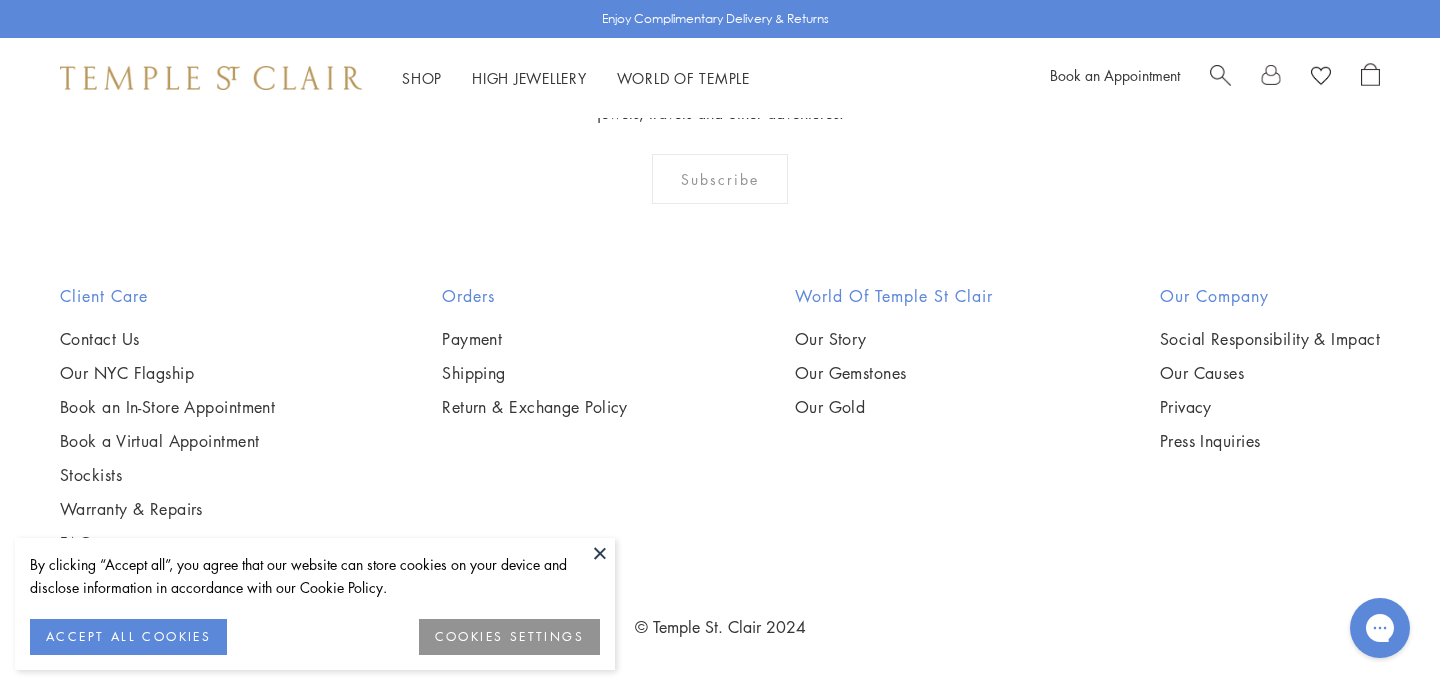 click at bounding box center [0, 0] 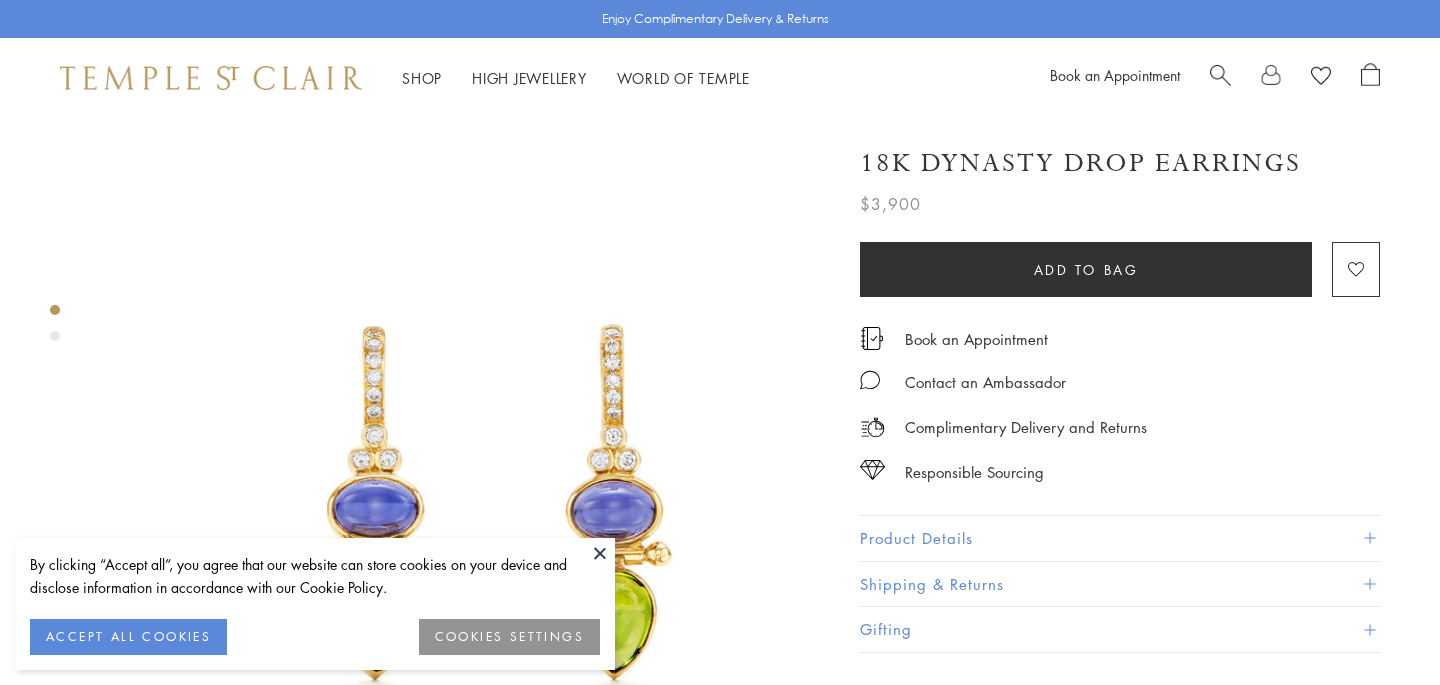 scroll, scrollTop: 0, scrollLeft: 0, axis: both 